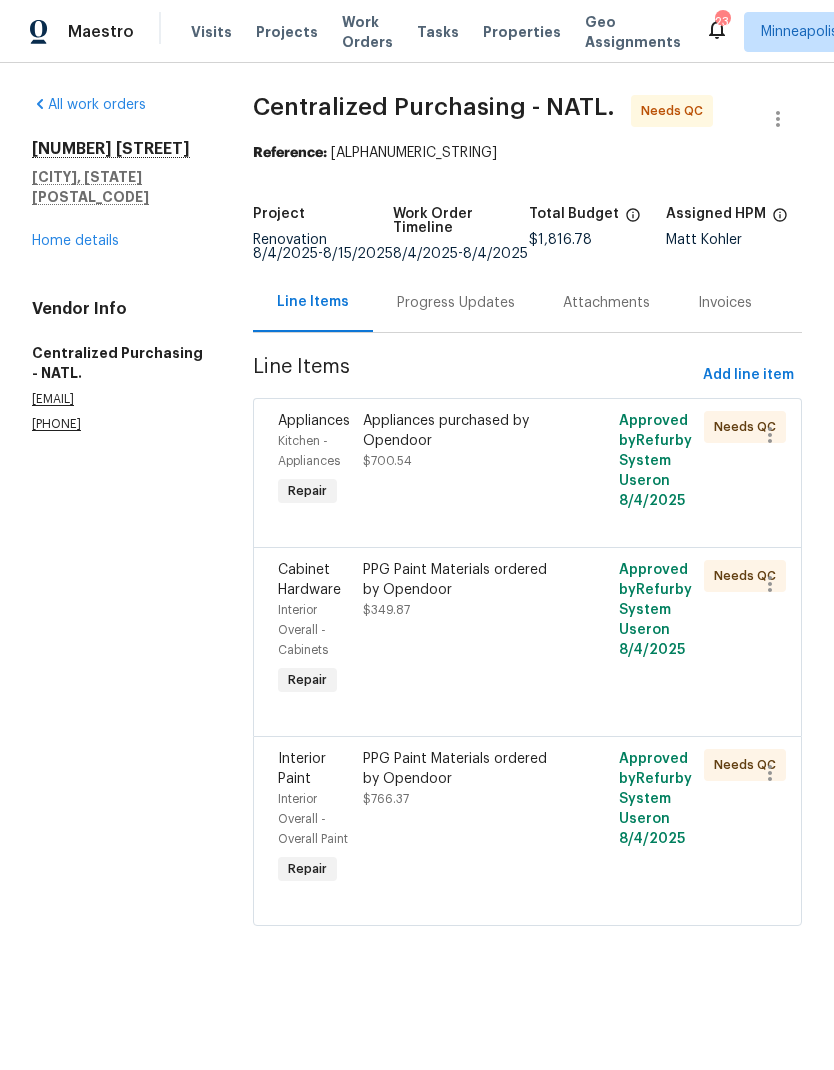 scroll, scrollTop: -2, scrollLeft: 0, axis: vertical 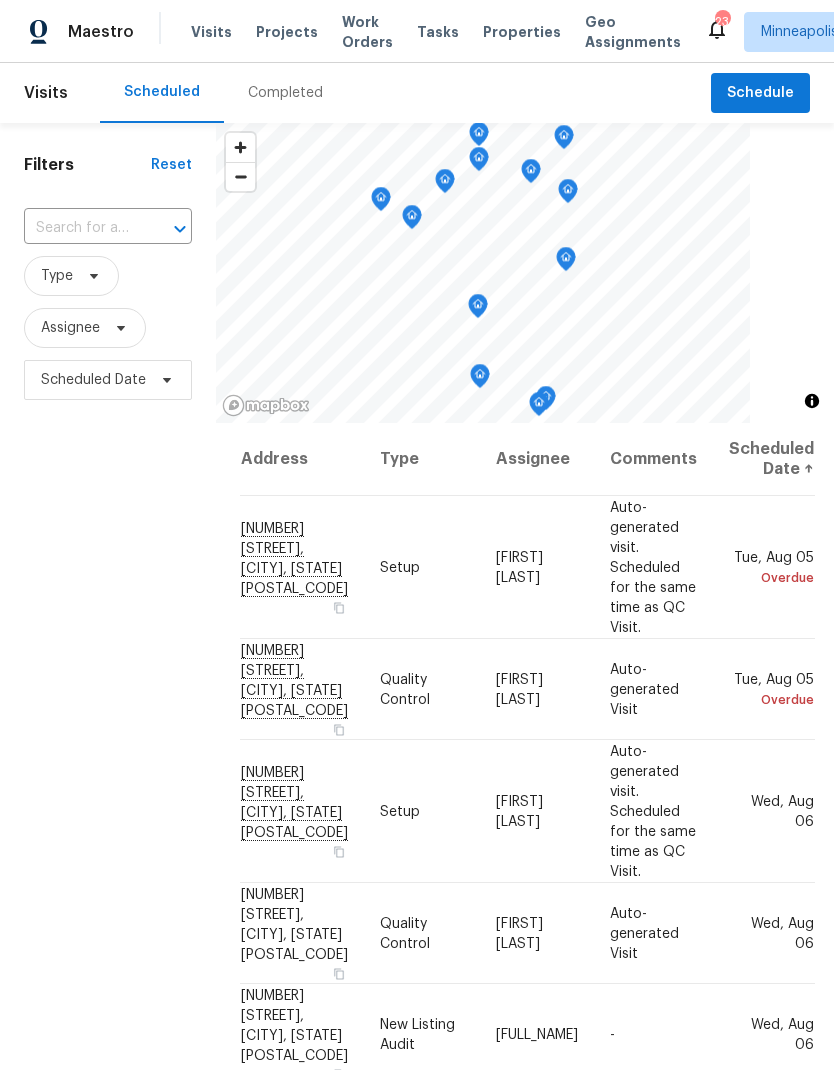 click at bounding box center (80, 228) 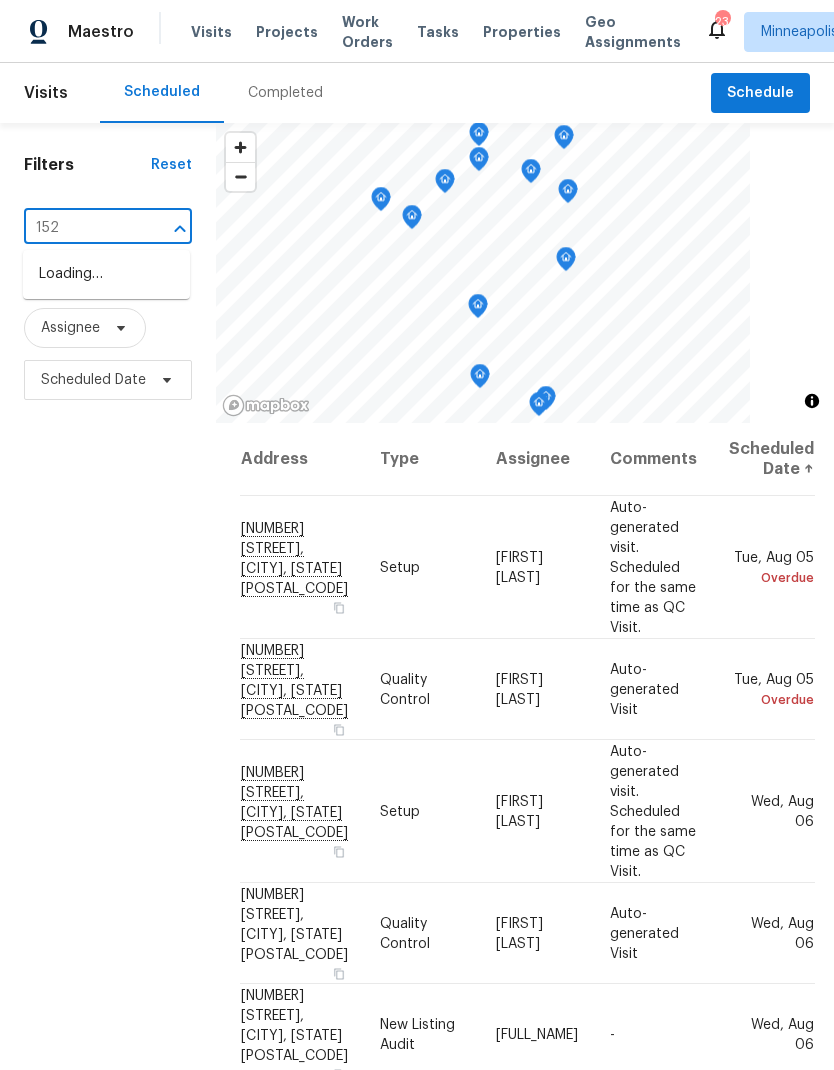 type on "1524" 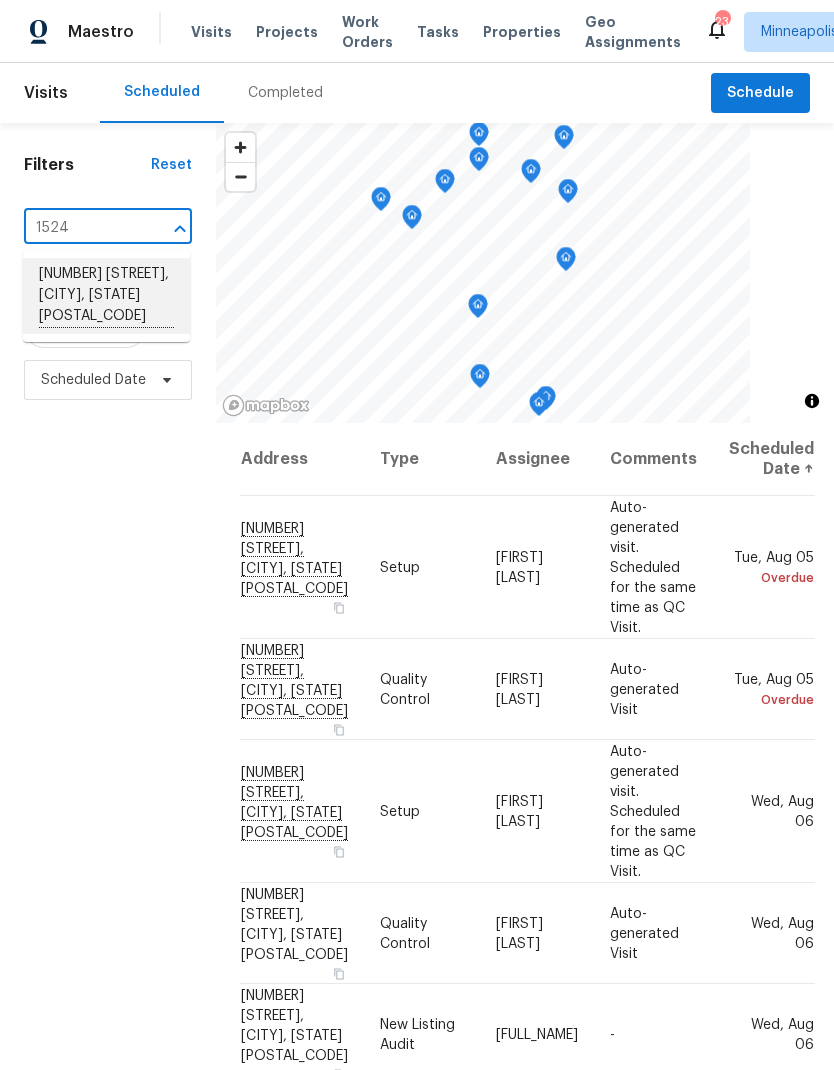 click on "[NUMBER] [STREET], [CITY], [STATE] [POSTAL_CODE]" at bounding box center [106, 296] 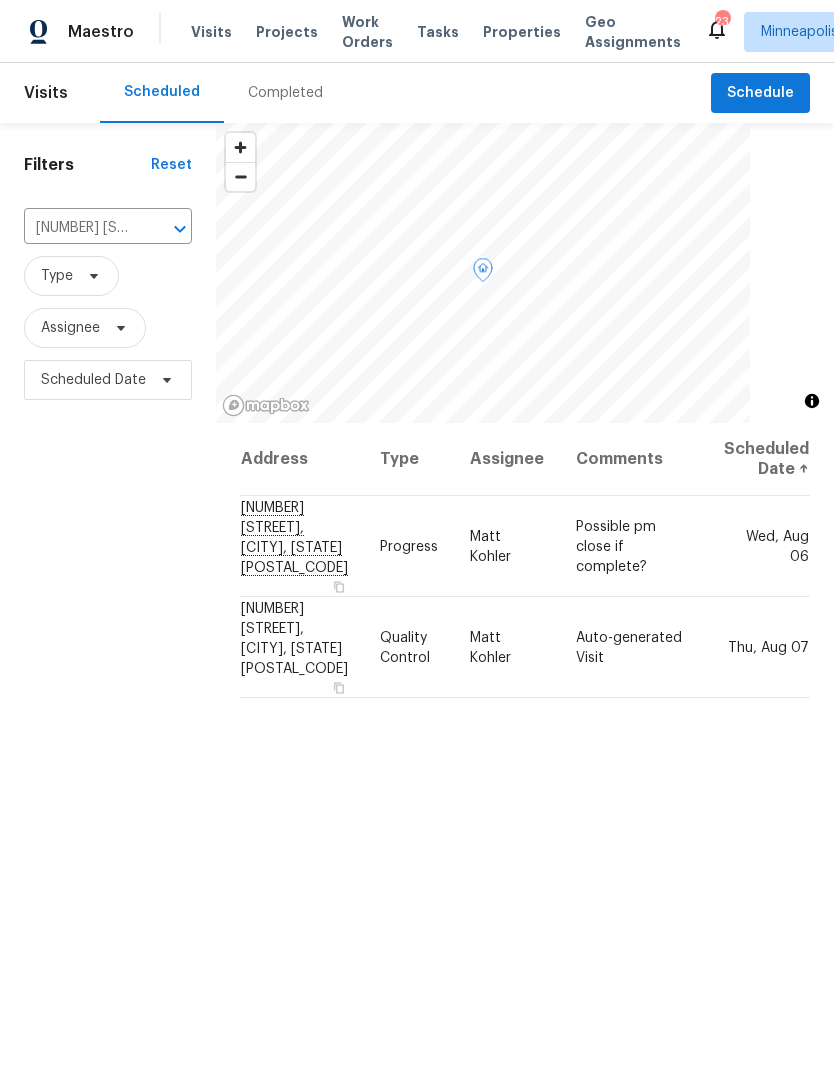 click at bounding box center (0, 0) 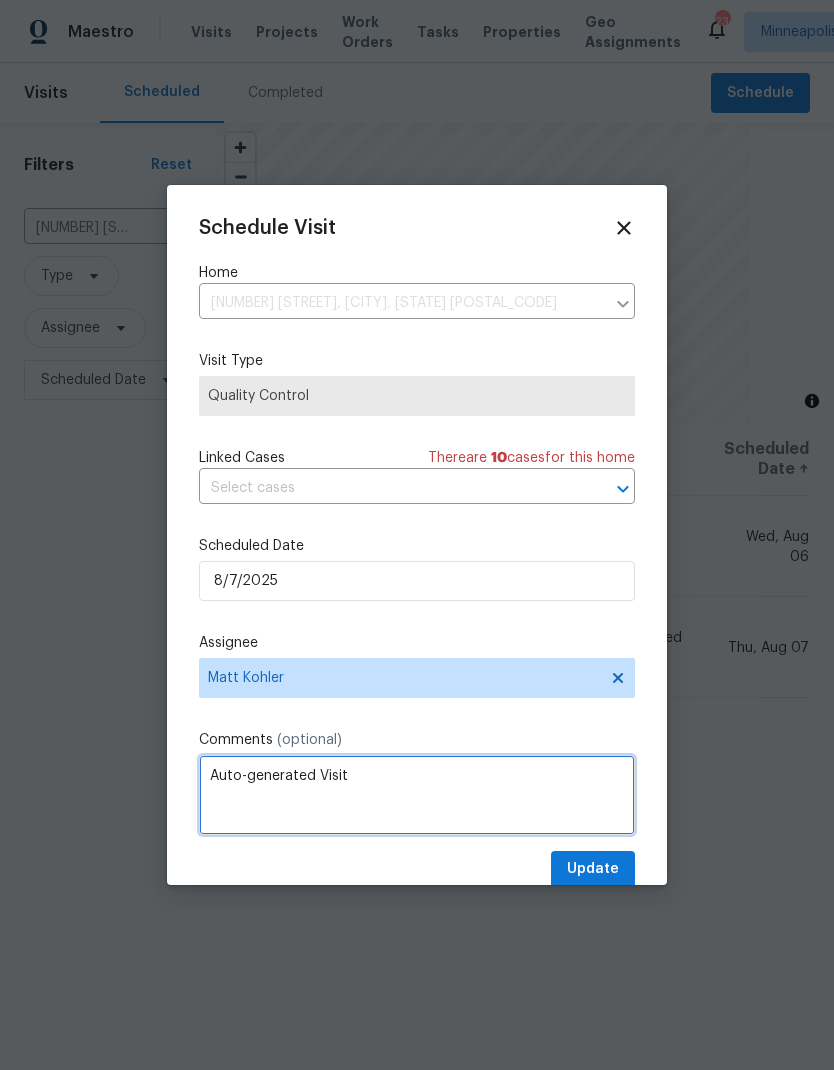 click on "Auto-generated Visit" at bounding box center (417, 795) 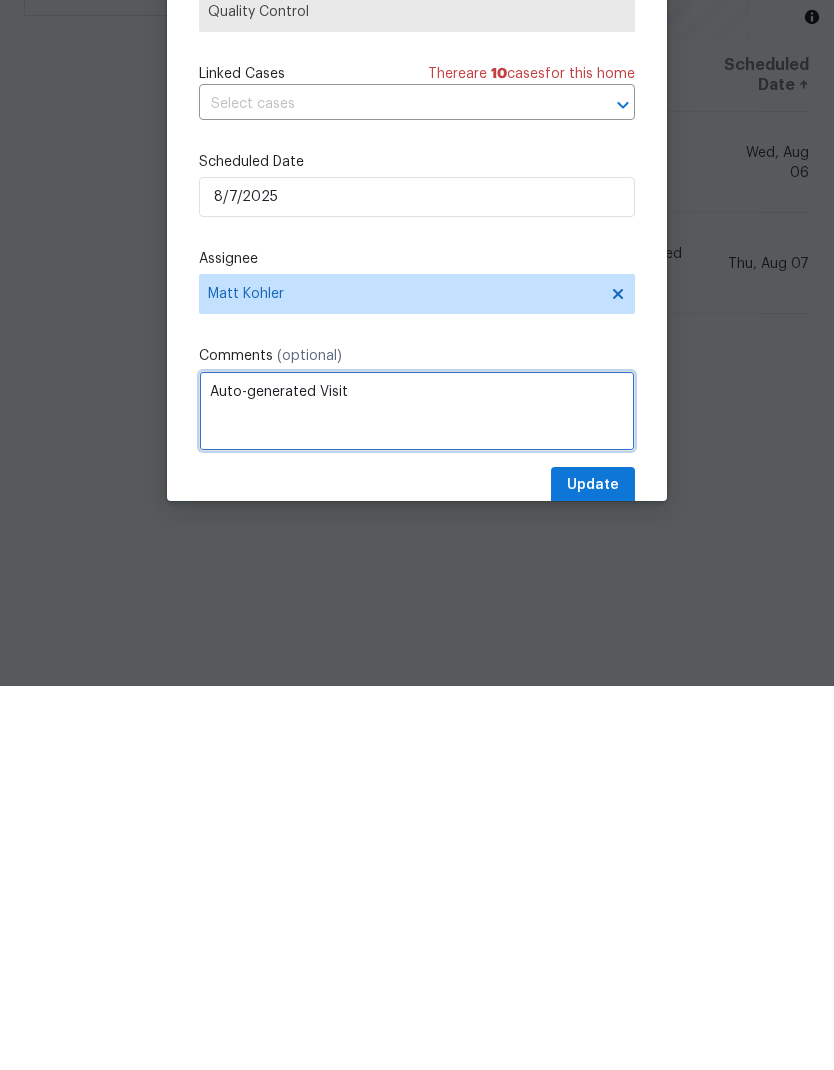 click on "Auto-generated Visit" at bounding box center (417, 795) 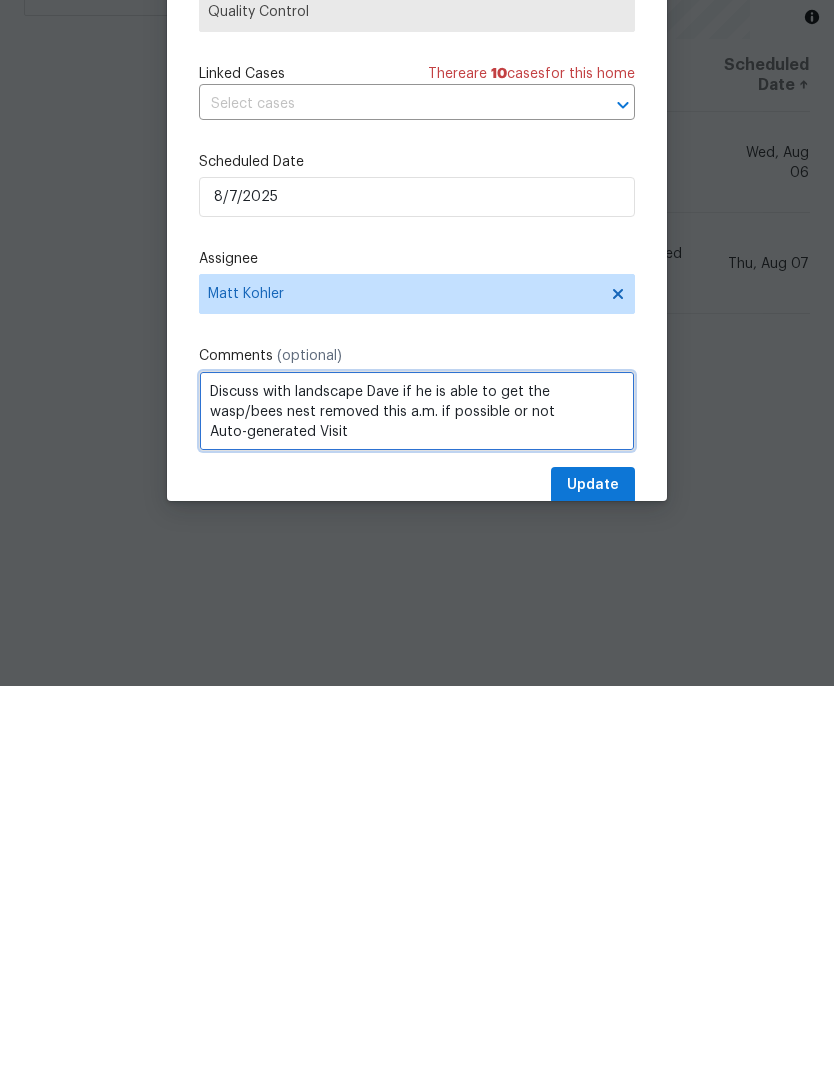 type on "Discuss with landscape Dave if he is able to get the wasp/bees nest removed this a.m. if possible or not
Auto-generated Visit" 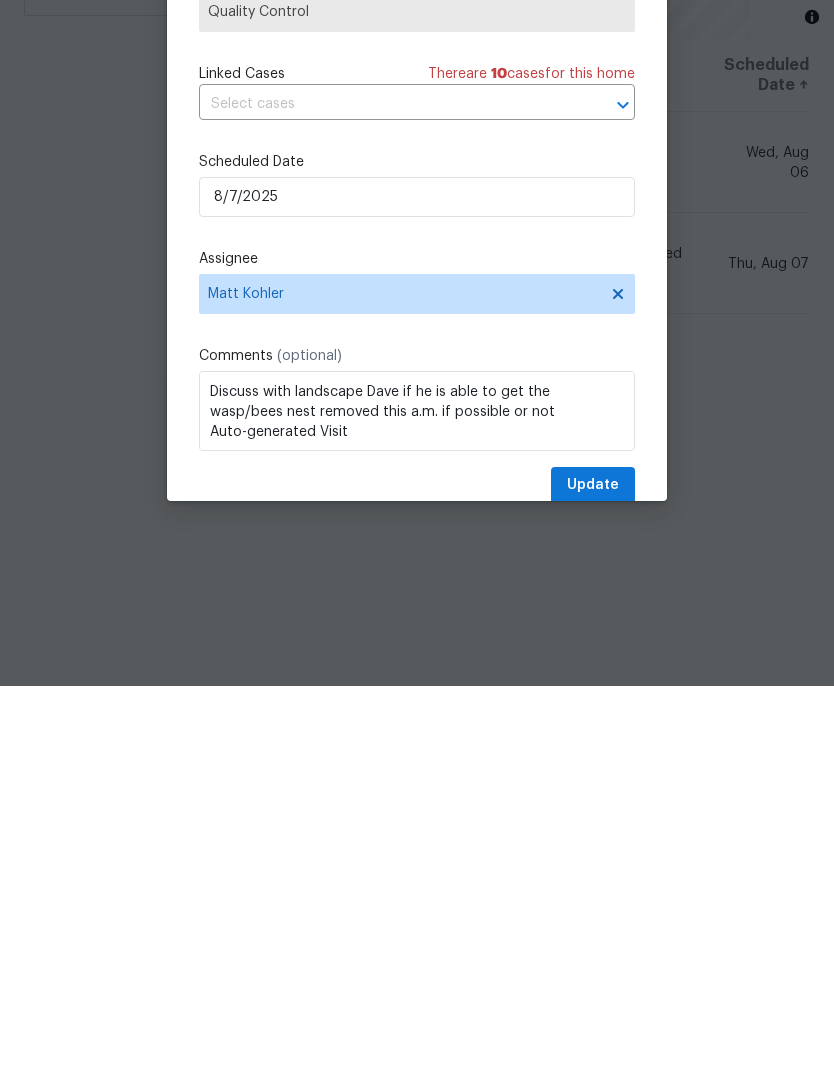 click on "Schedule Visit Home   [NUMBER] [STREET], [CITY], [STATE] [POSTAL_CODE] ​ Visit Type   Quality Control Linked Cases There  are   10  case s  for this home   ​ Scheduled Date   8/7/2025 Assignee   [FULL_NAME] Comments   (optional) Discuss with landscape Dave if he is able to get the wasp/bees nest removed this a.m. if possible or not
Auto-generated Visit Update" at bounding box center (417, 552) 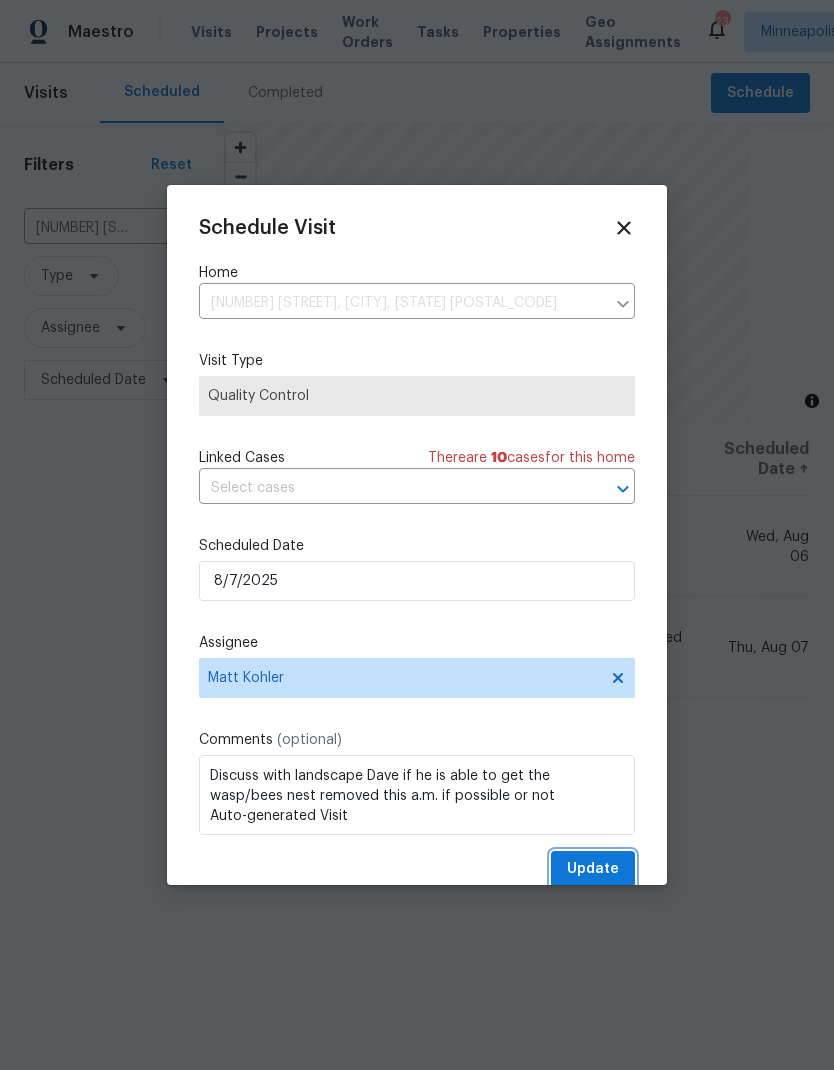 click on "Update" at bounding box center (593, 869) 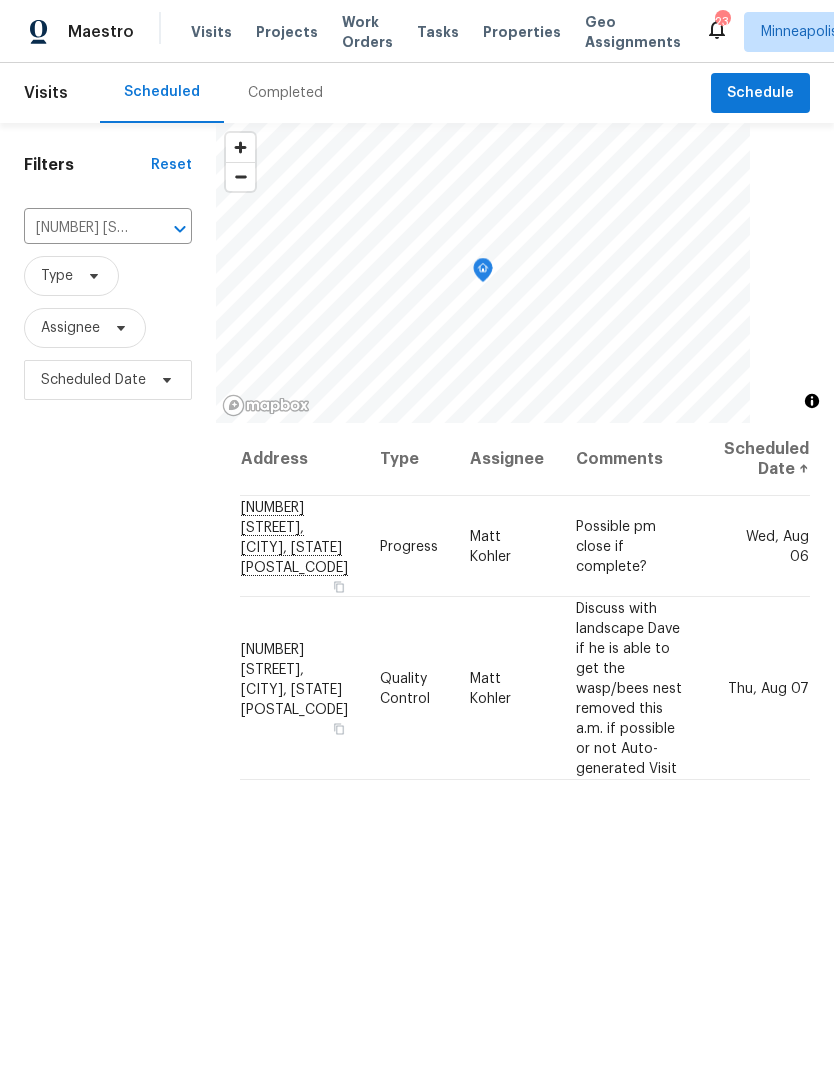 scroll, scrollTop: 0, scrollLeft: 0, axis: both 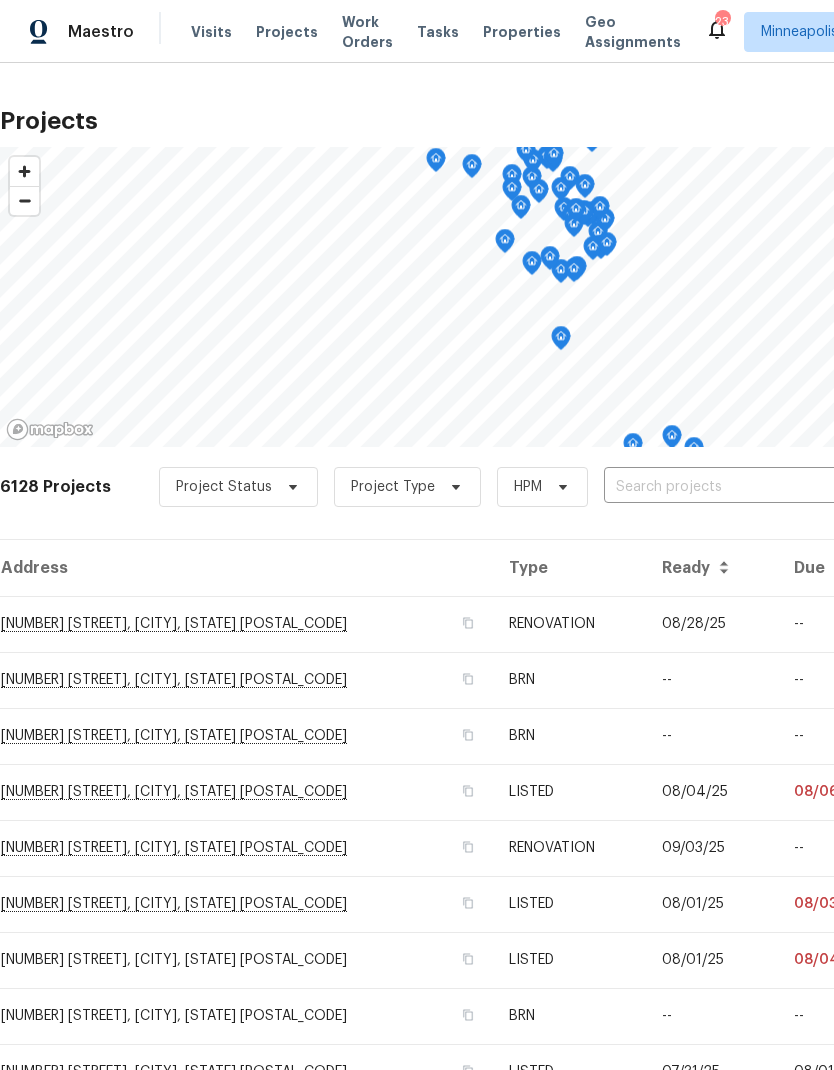 click at bounding box center [718, 487] 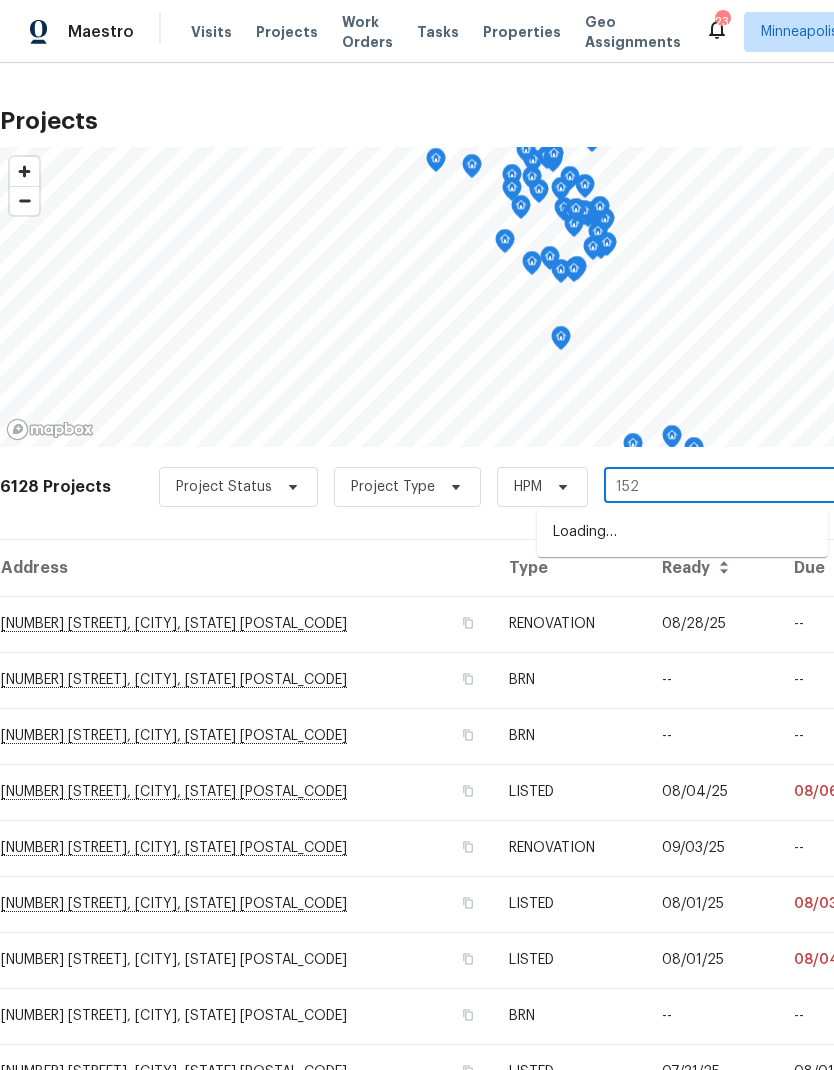 type on "1524" 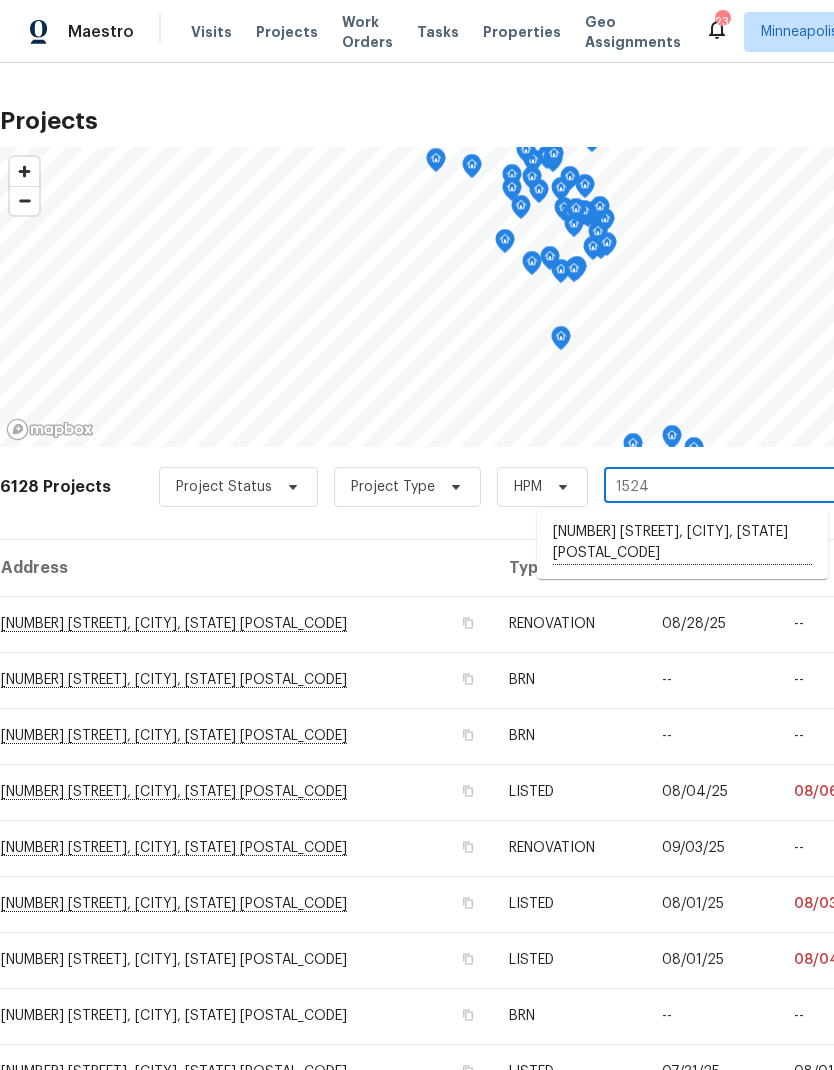 click on "[NUMBER] [STREET], [CITY], [STATE] [POSTAL_CODE]" at bounding box center [682, 543] 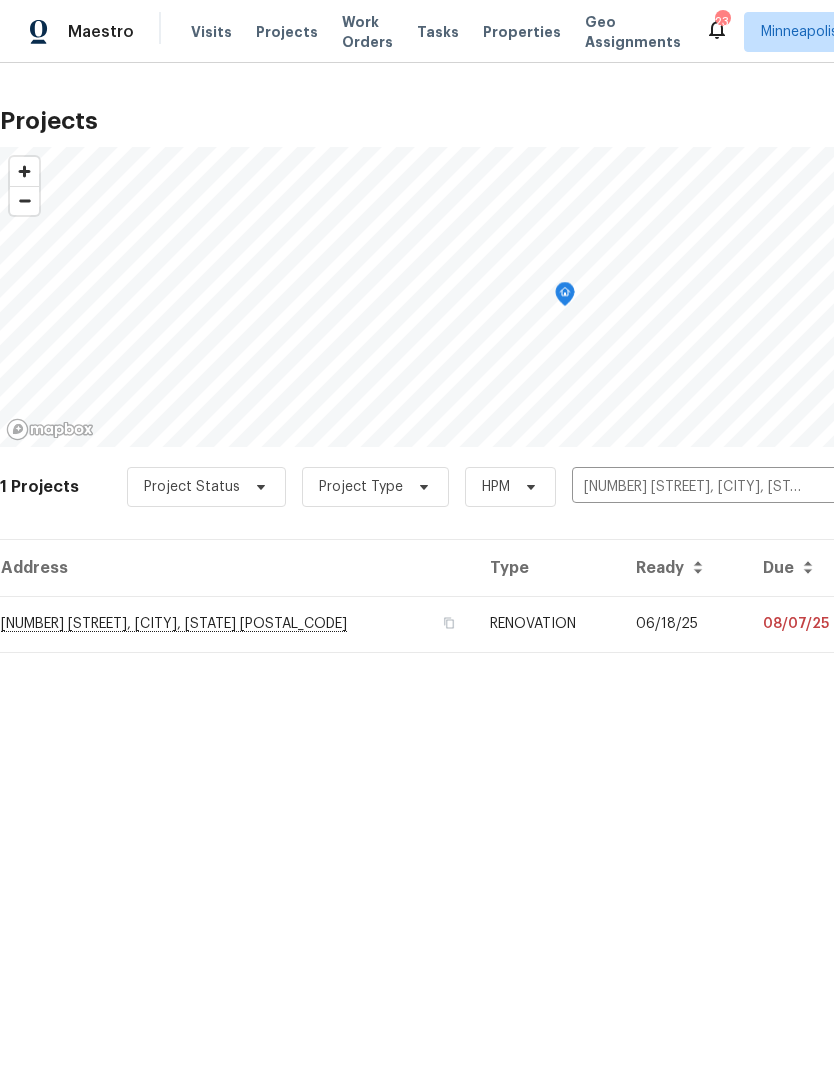 click on "[NUMBER] [STREET], [CITY], [STATE] [POSTAL_CODE]" at bounding box center (237, 624) 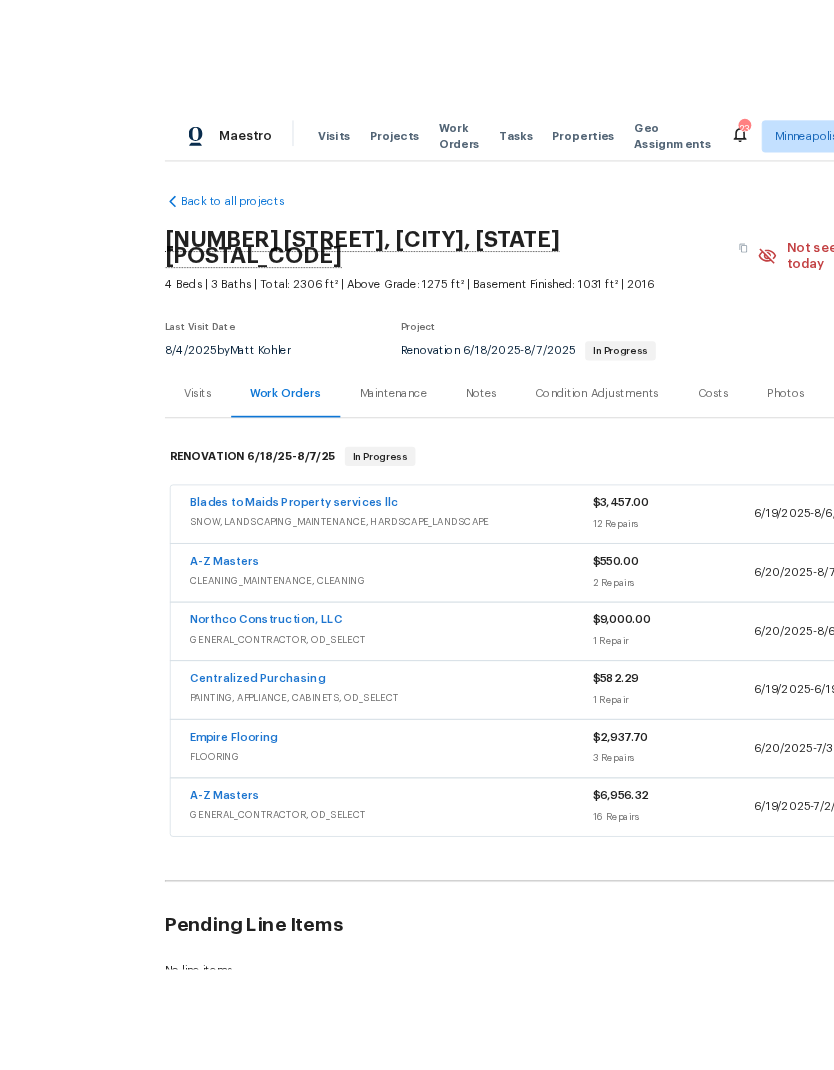 scroll, scrollTop: 28, scrollLeft: 0, axis: vertical 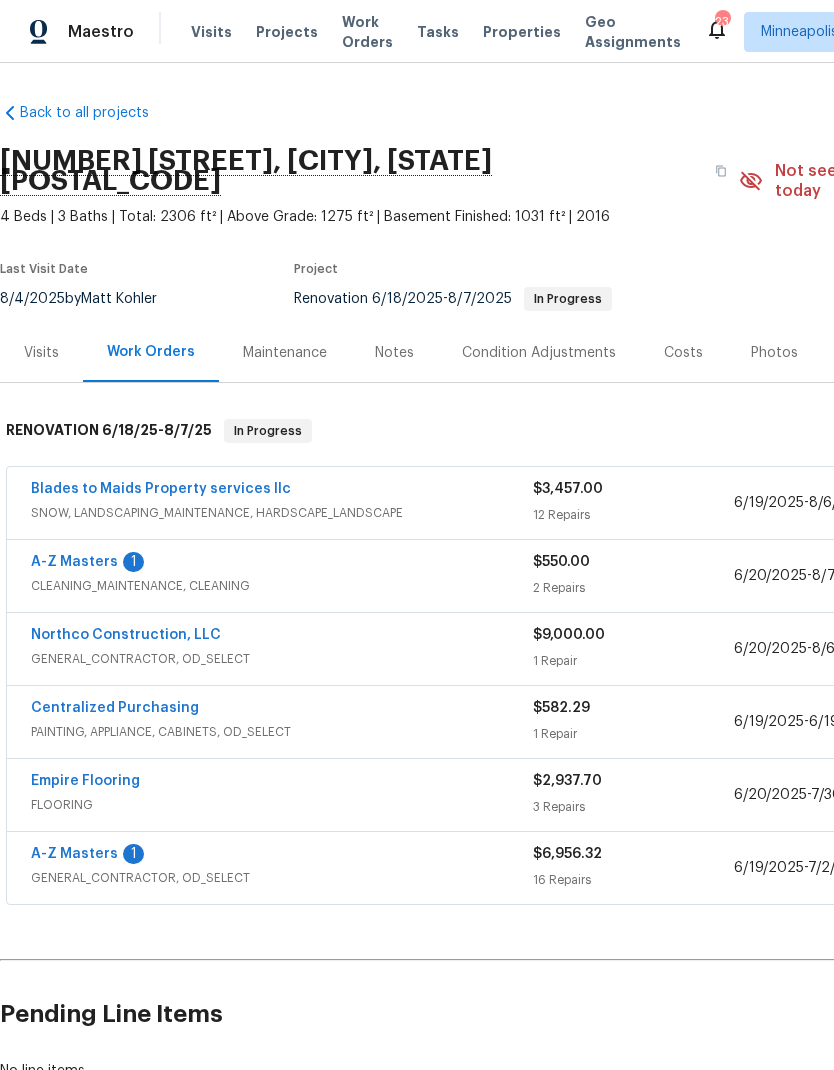 click on "Blades to Maids Property services llc" at bounding box center [161, 489] 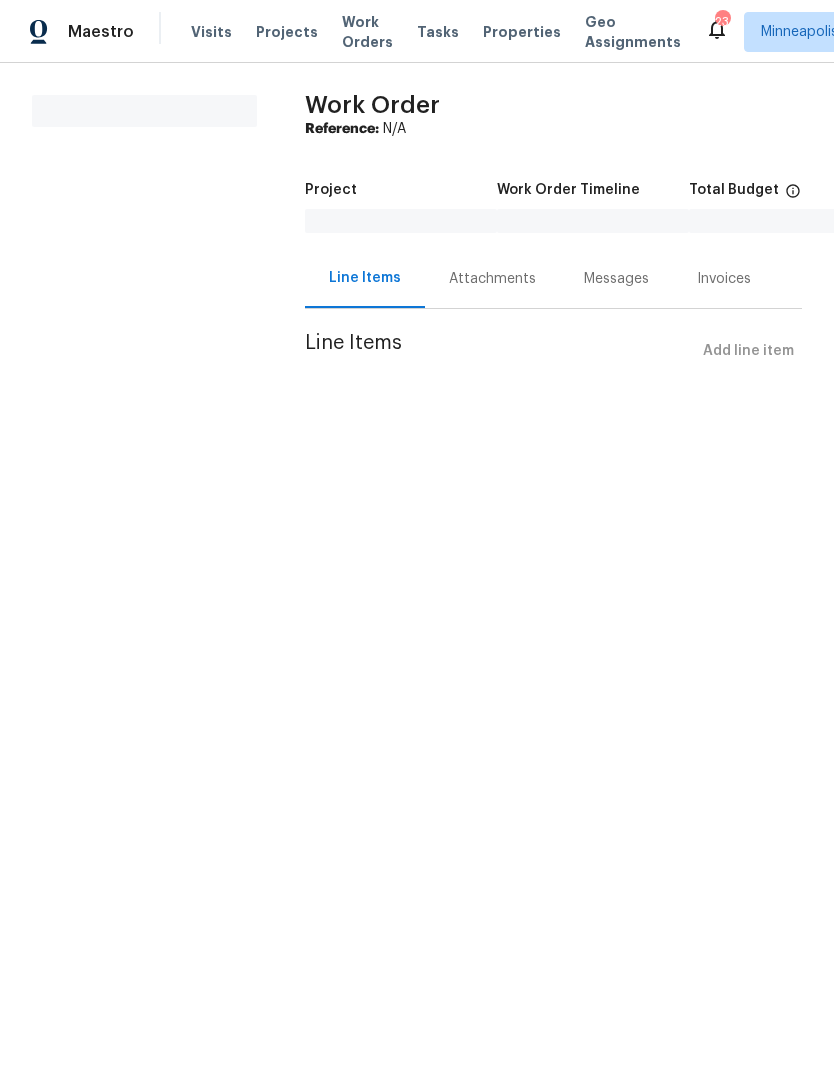 scroll, scrollTop: 0, scrollLeft: 0, axis: both 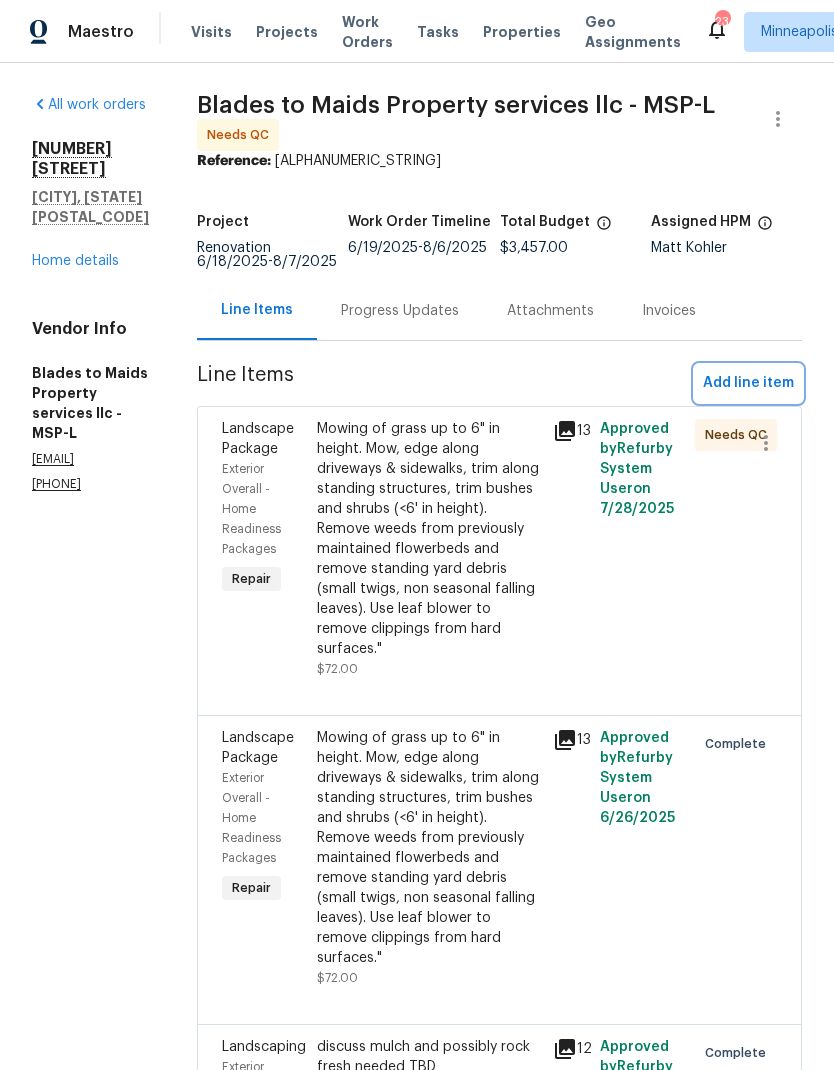 click on "Add line item" at bounding box center [748, 383] 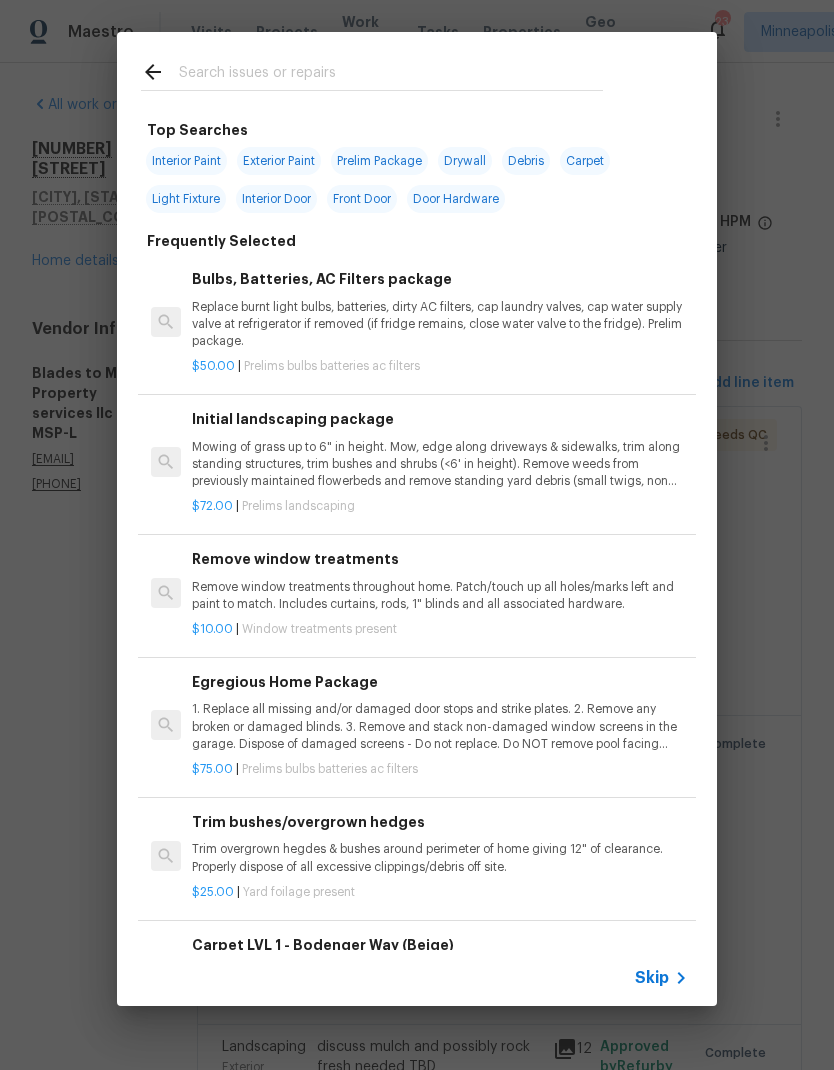 click at bounding box center [391, 75] 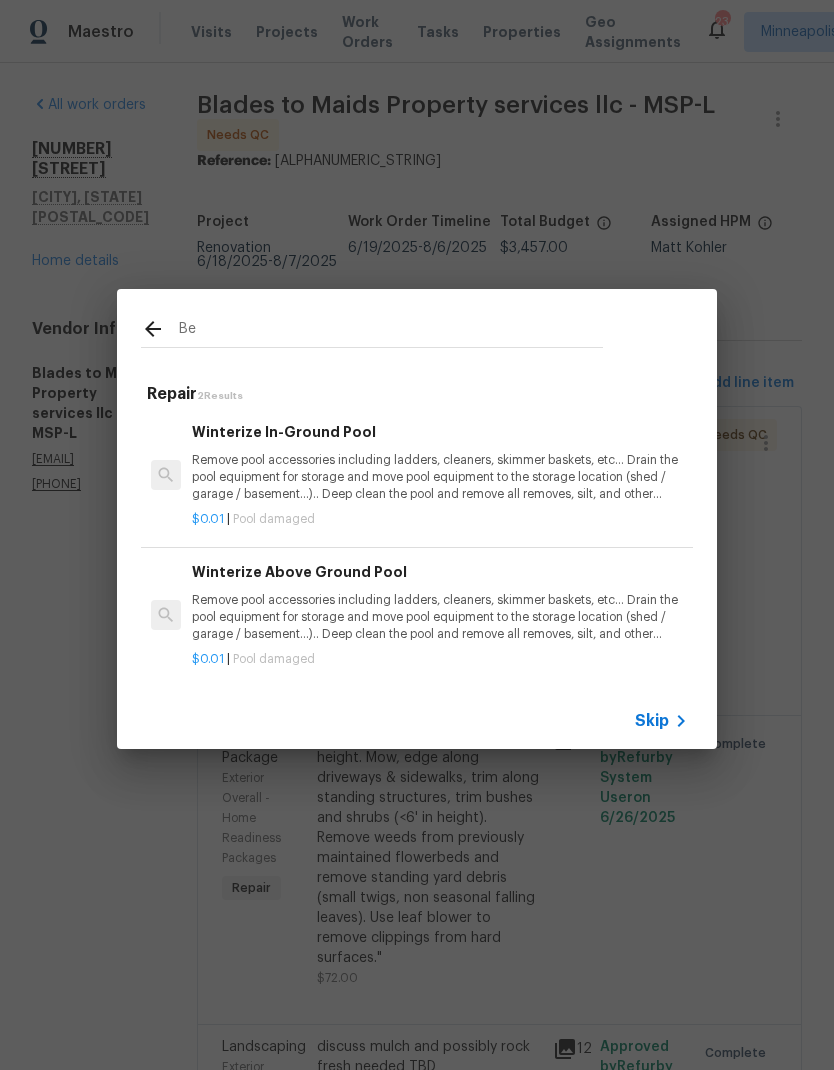 type on "B" 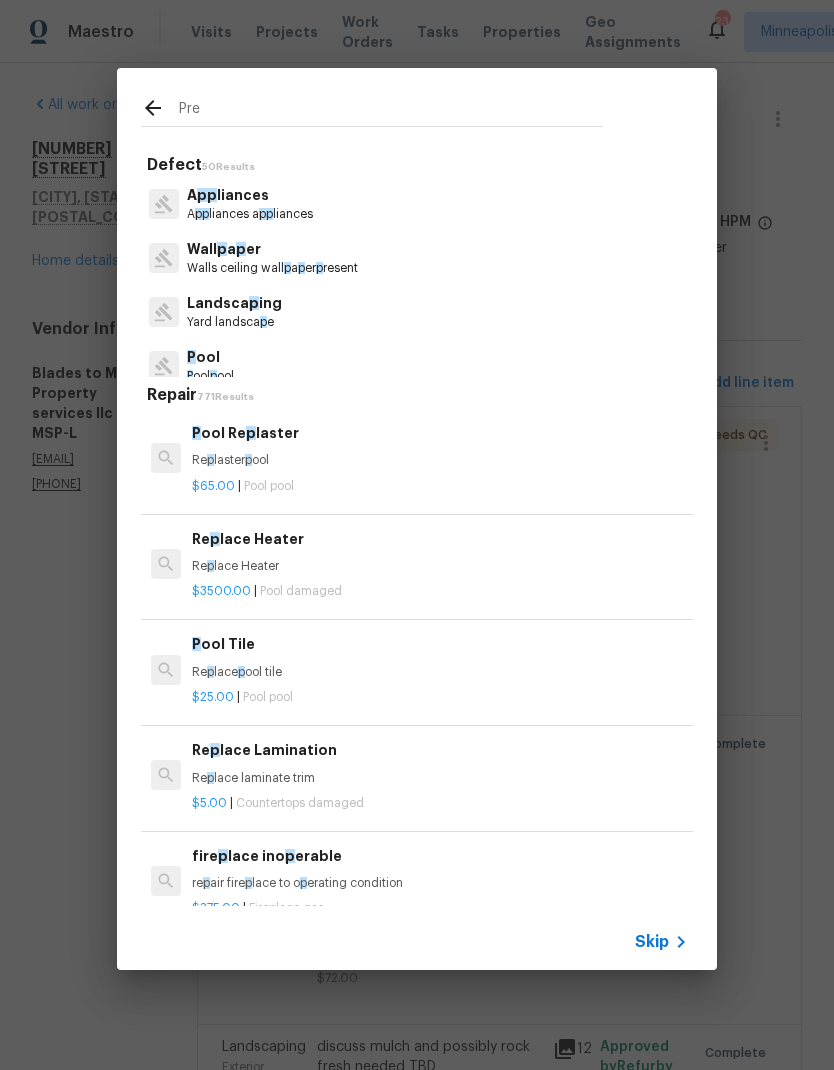 type on "Pres" 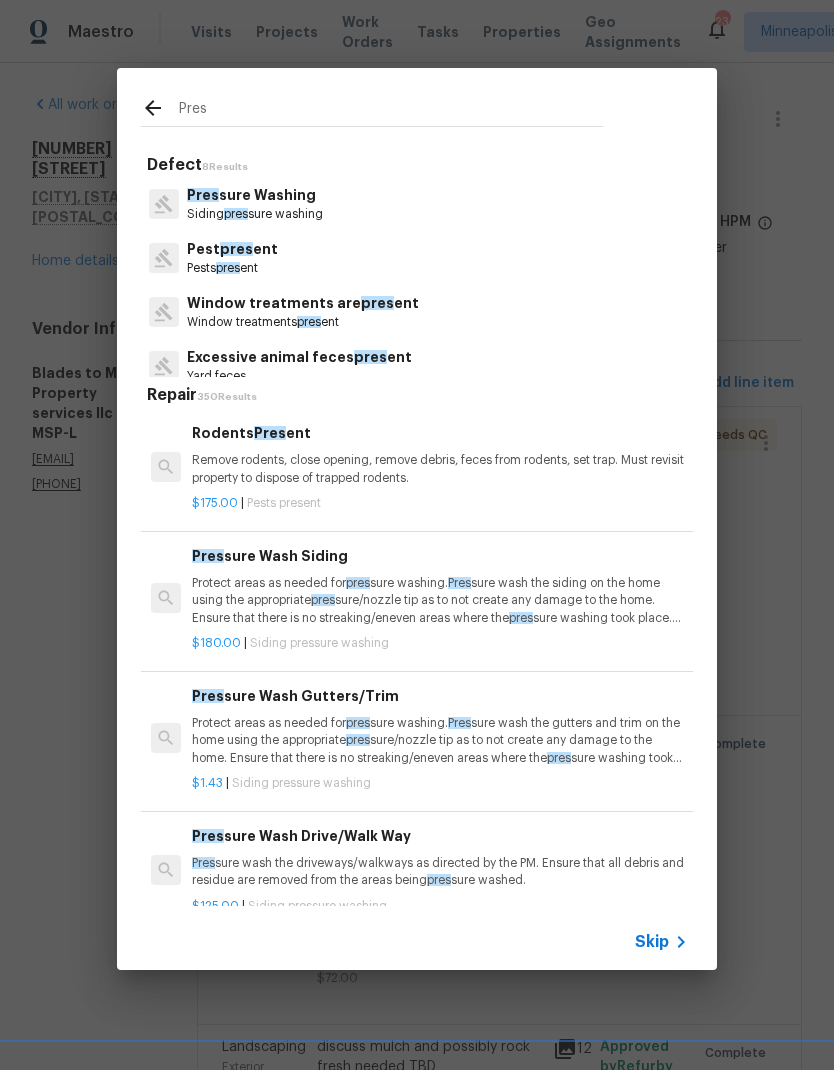 click on "Pest  pres ent" at bounding box center (232, 249) 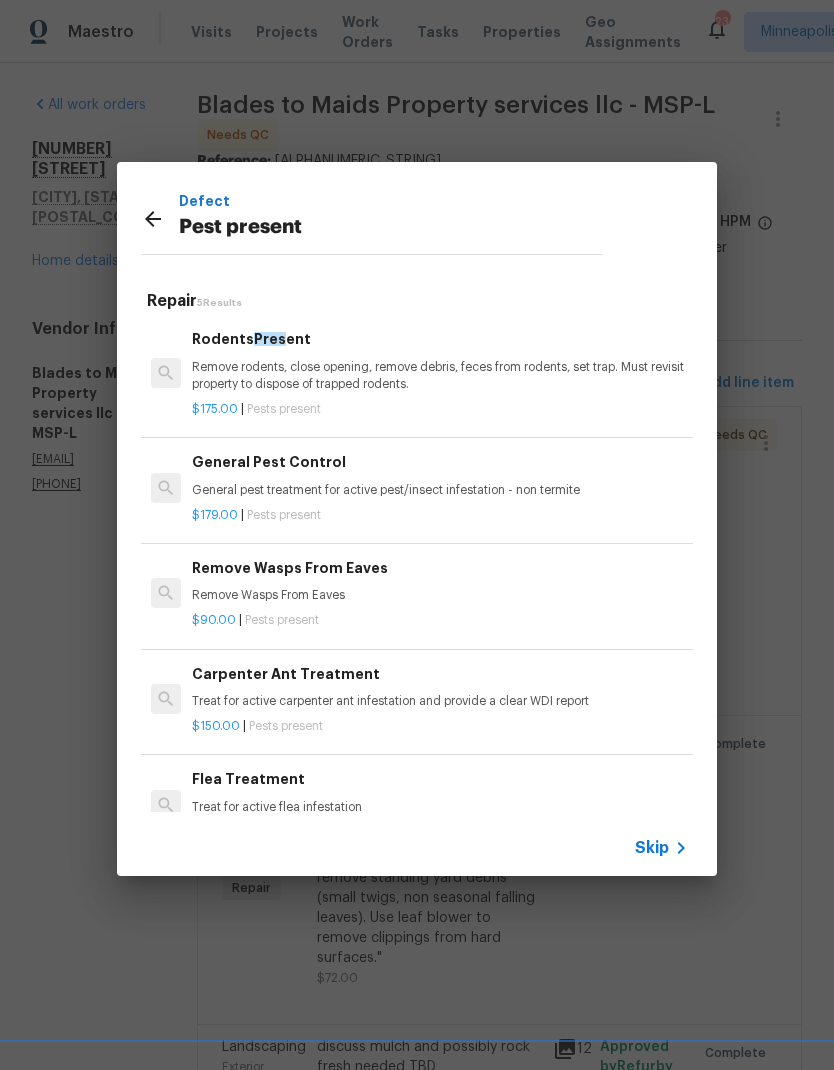 click on "Remove Wasps From Eaves" at bounding box center (440, 595) 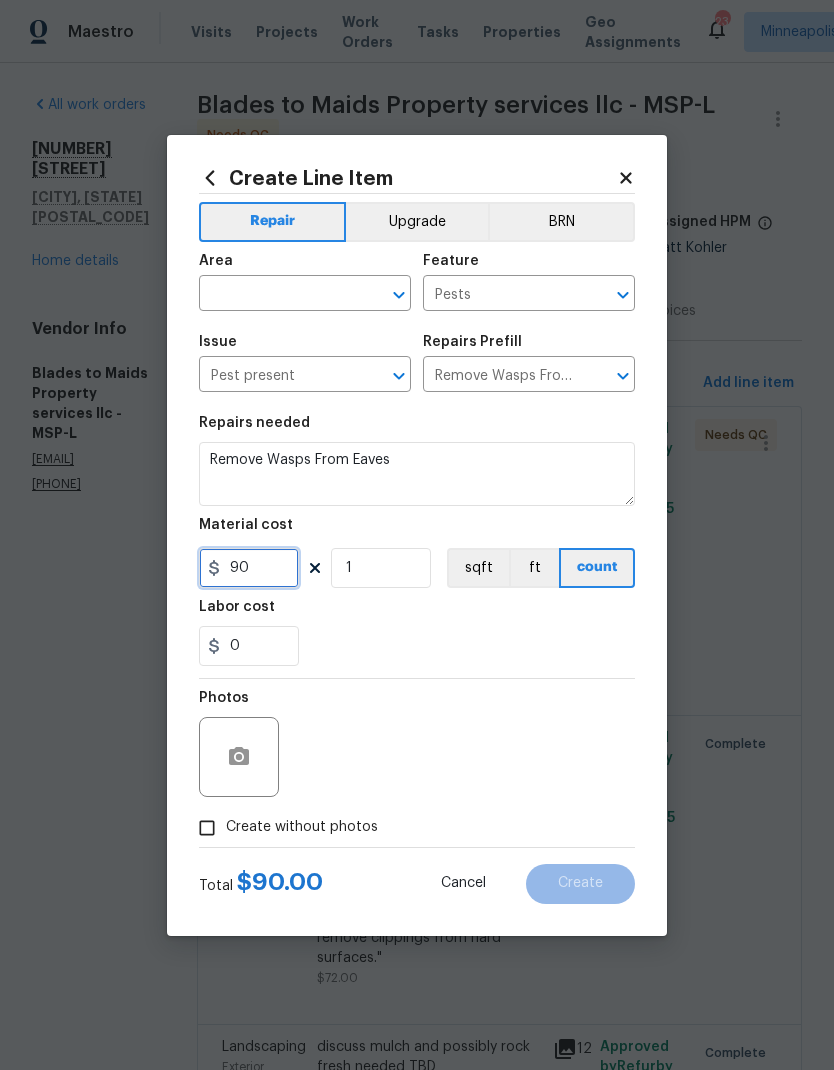 click on "90" at bounding box center (249, 568) 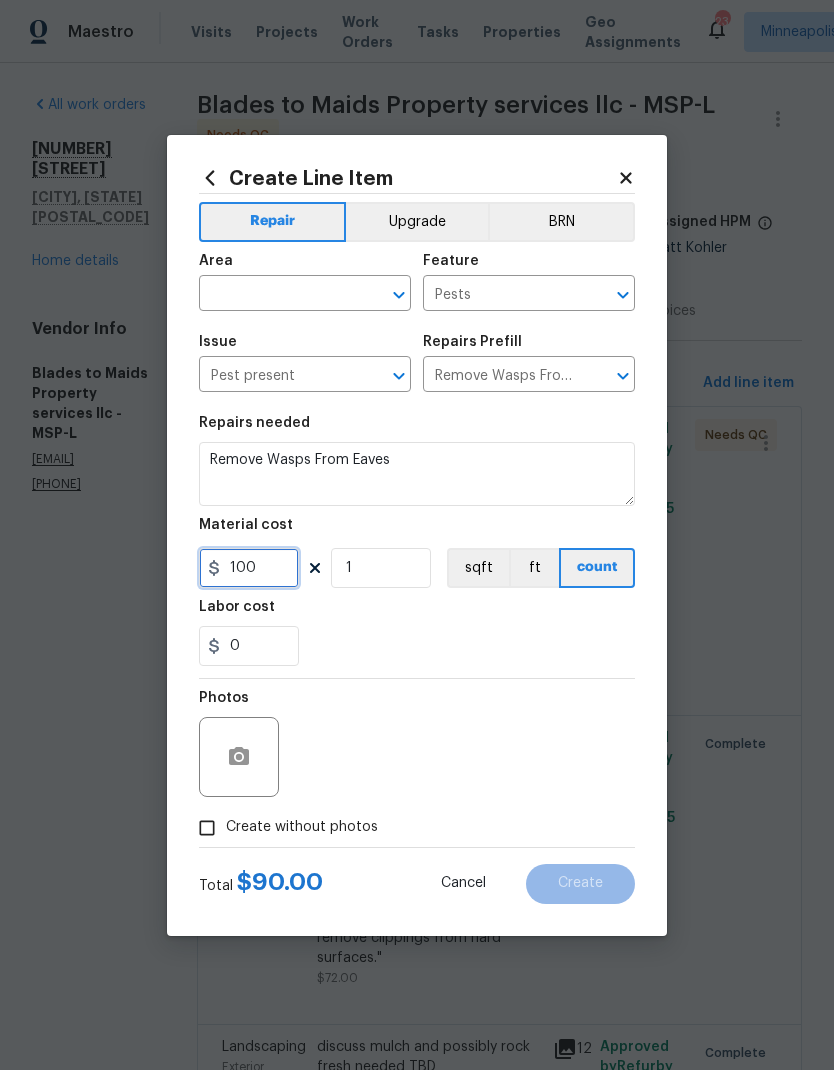 type on "100" 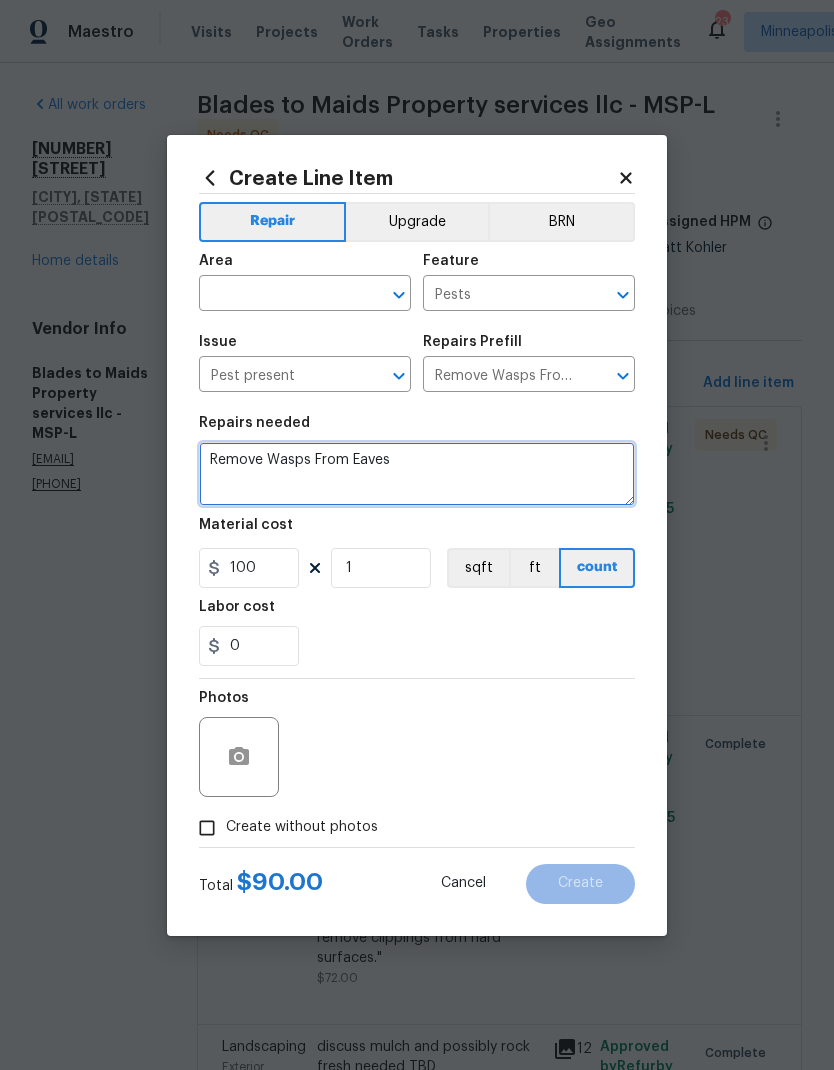 click on "Remove Wasps From Eaves" at bounding box center (417, 474) 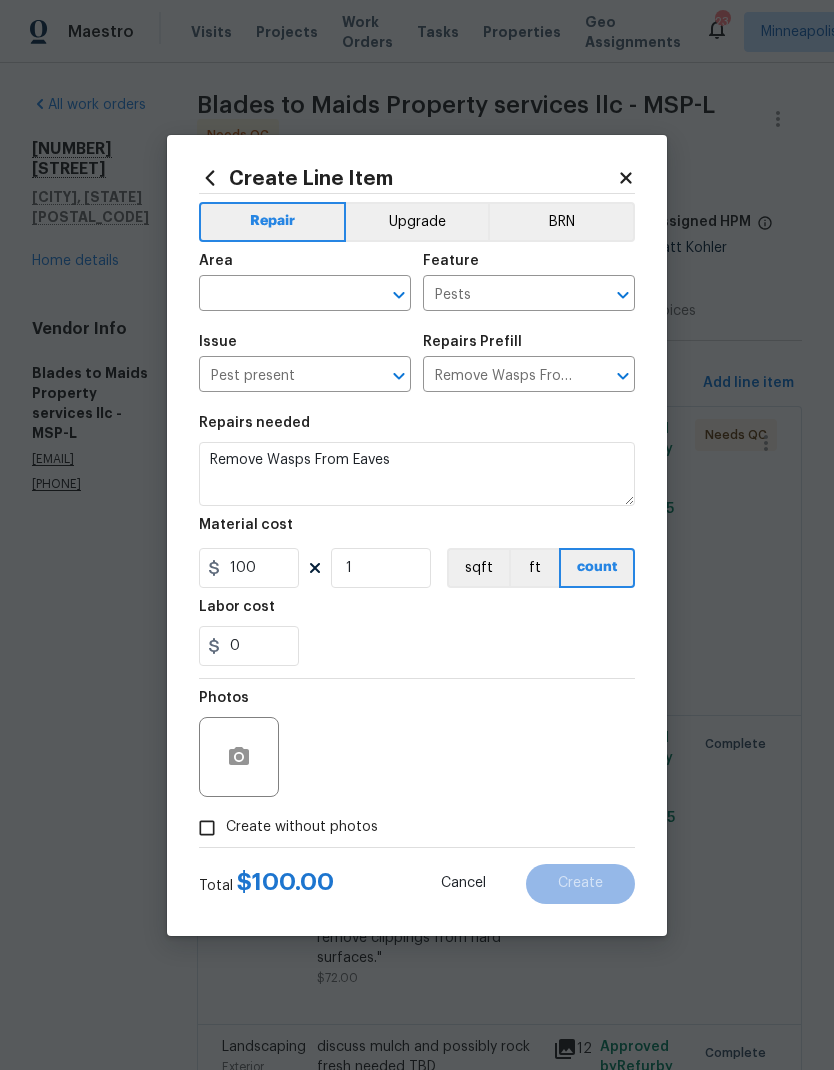 click at bounding box center (277, 295) 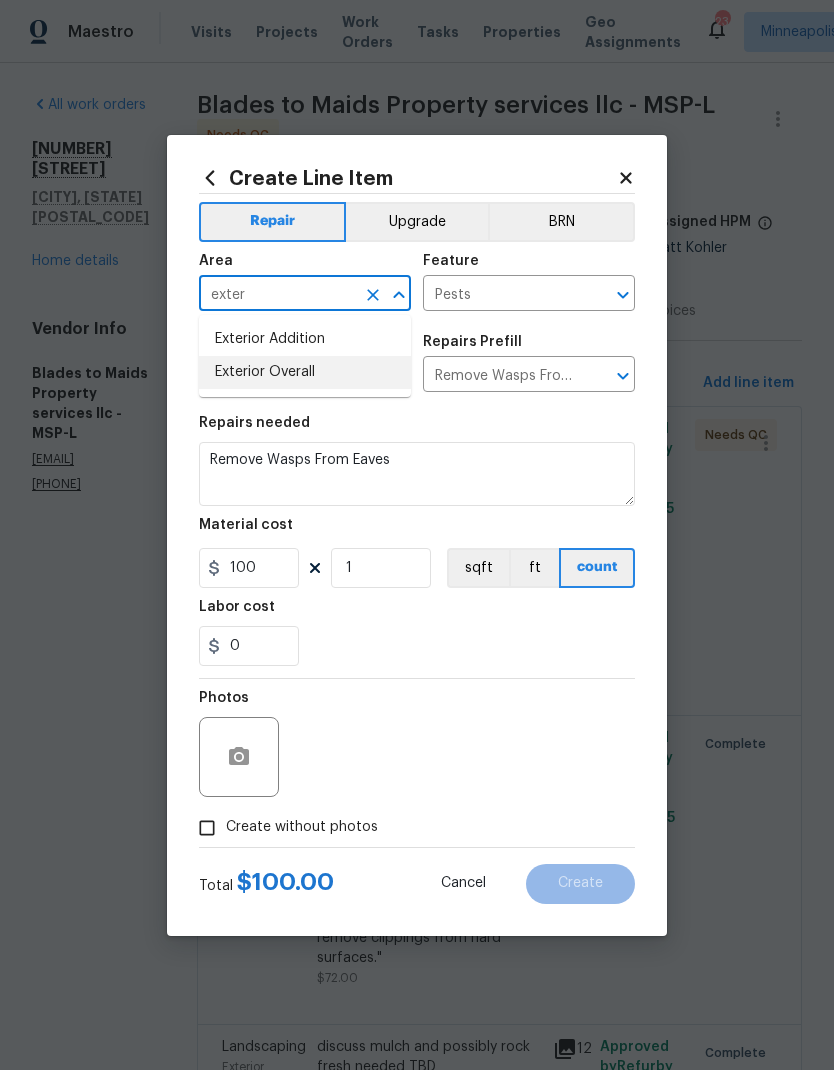 click on "Exterior Overall" at bounding box center [305, 372] 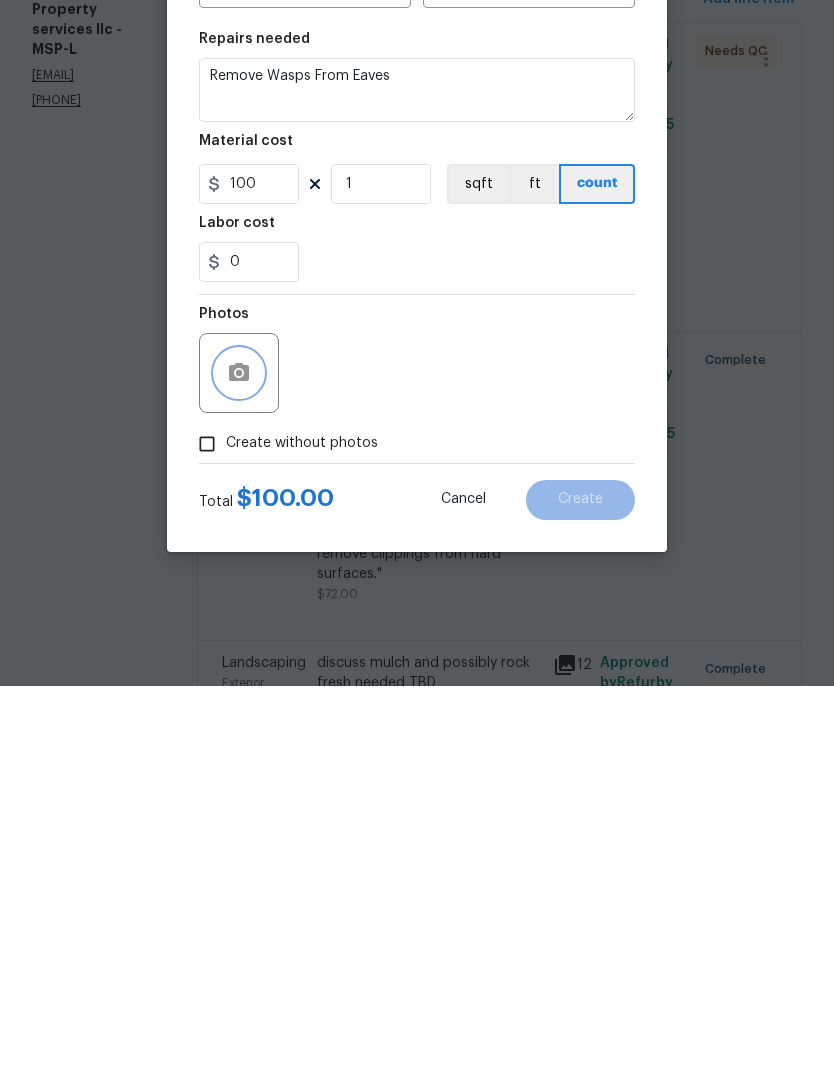 click at bounding box center [239, 757] 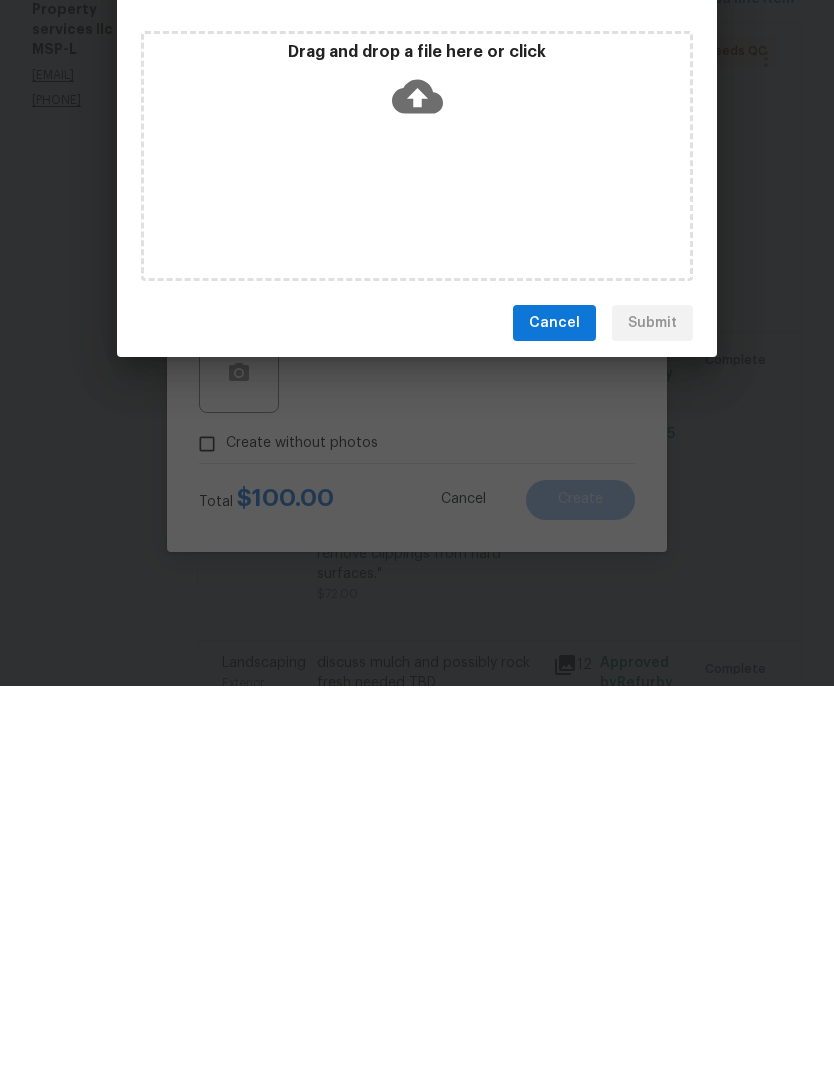 scroll, scrollTop: 80, scrollLeft: 0, axis: vertical 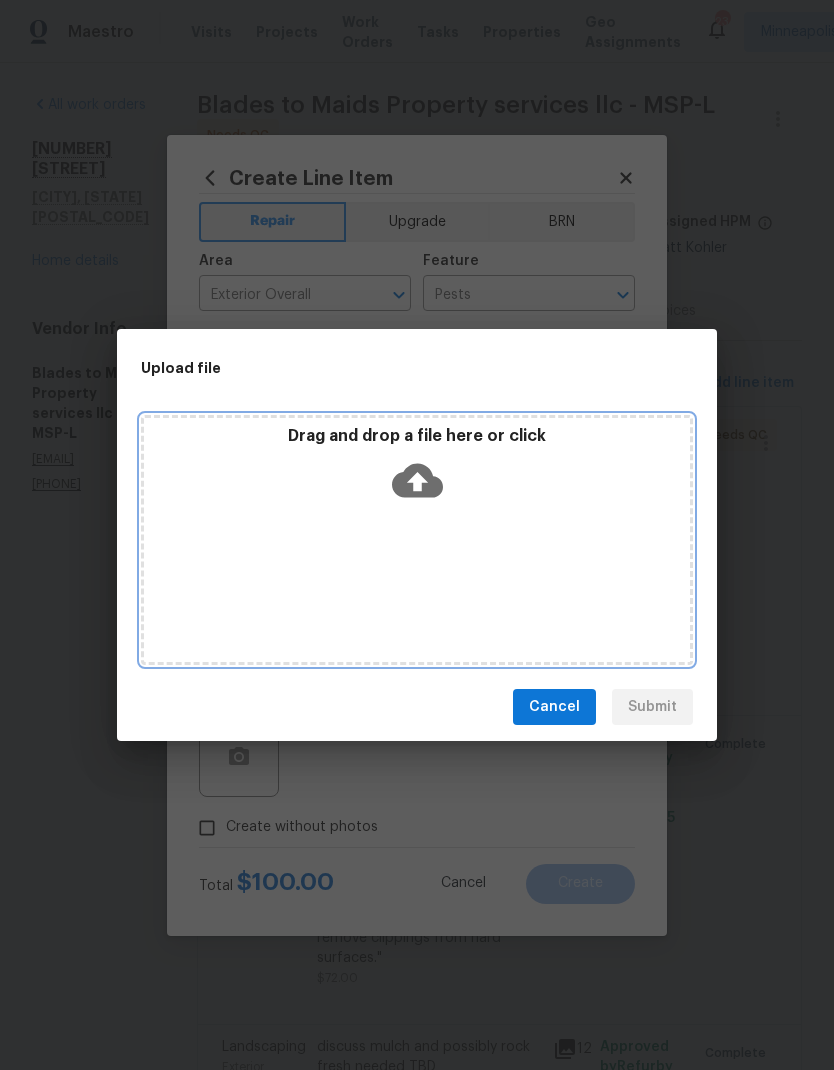 click on "Drag and drop a file here or click" at bounding box center [417, 469] 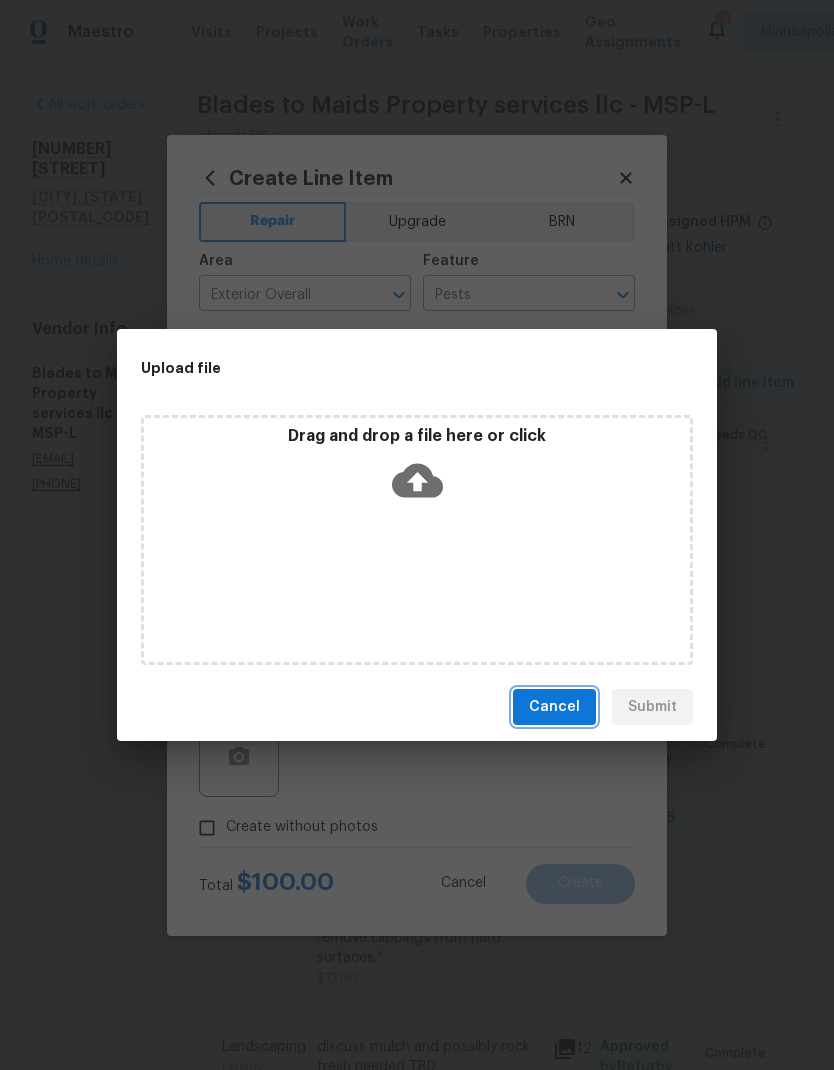 click on "Cancel" at bounding box center (554, 707) 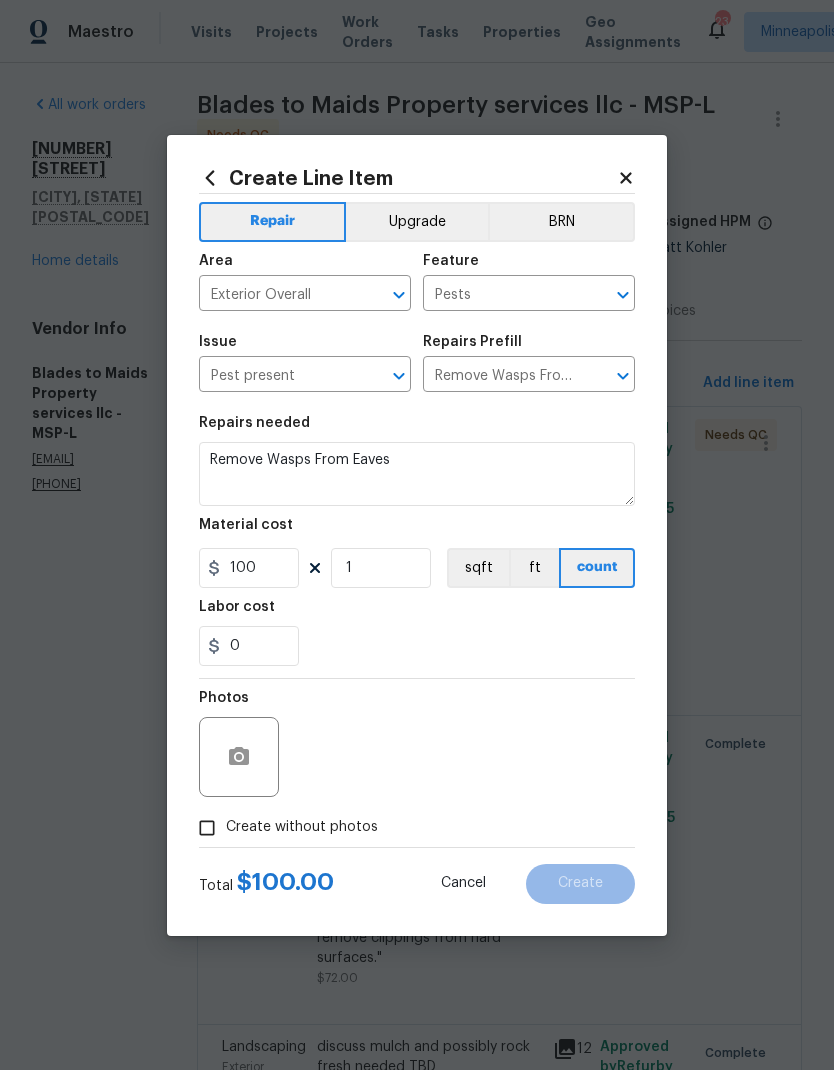 click on "Create without photos" at bounding box center (207, 828) 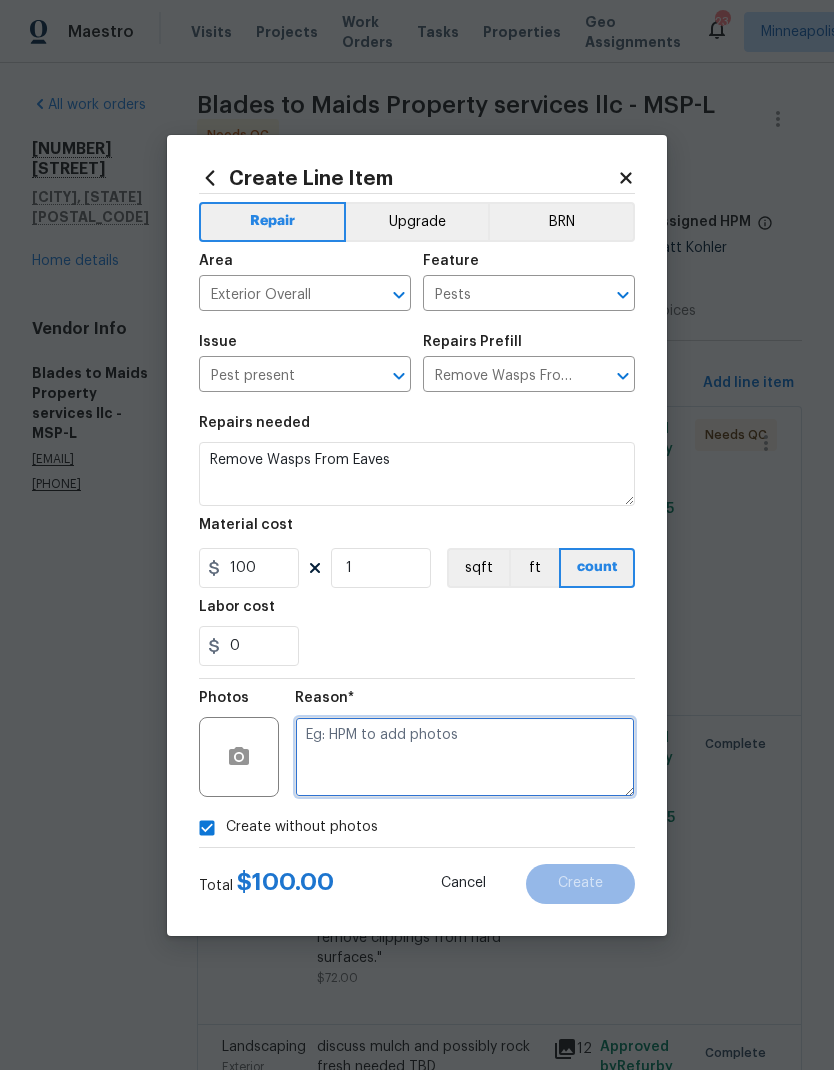 click at bounding box center [465, 757] 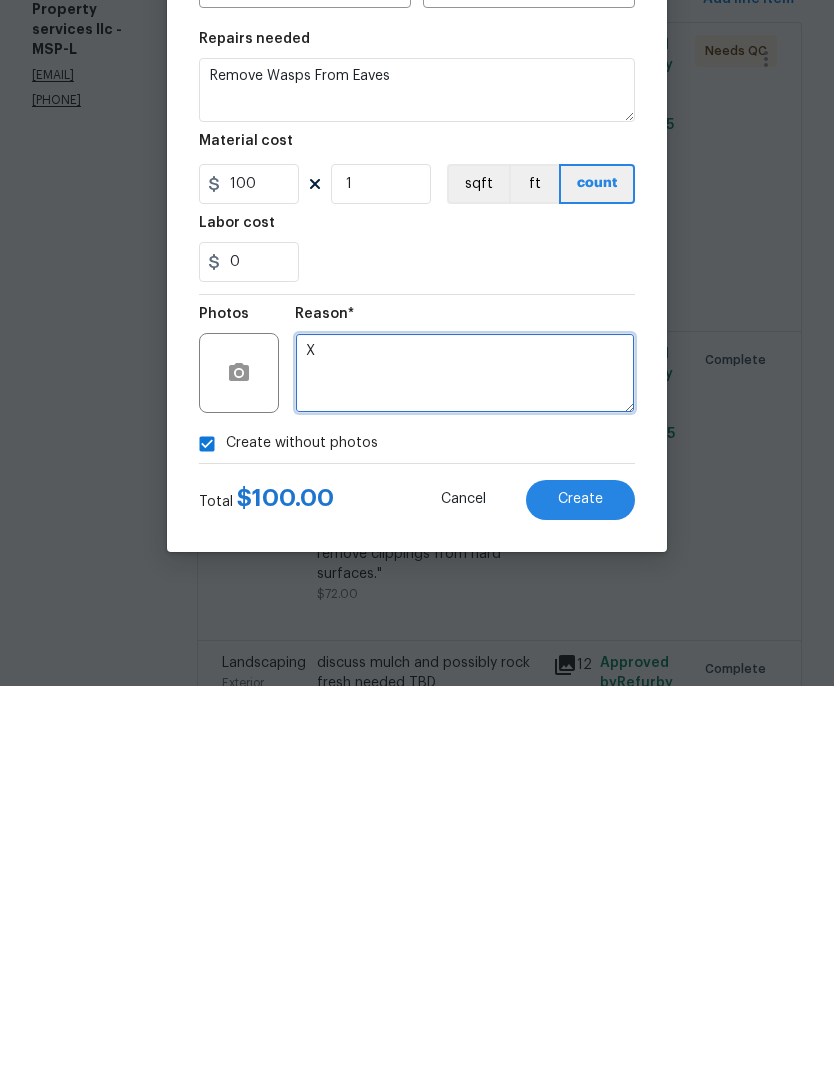 type on "X" 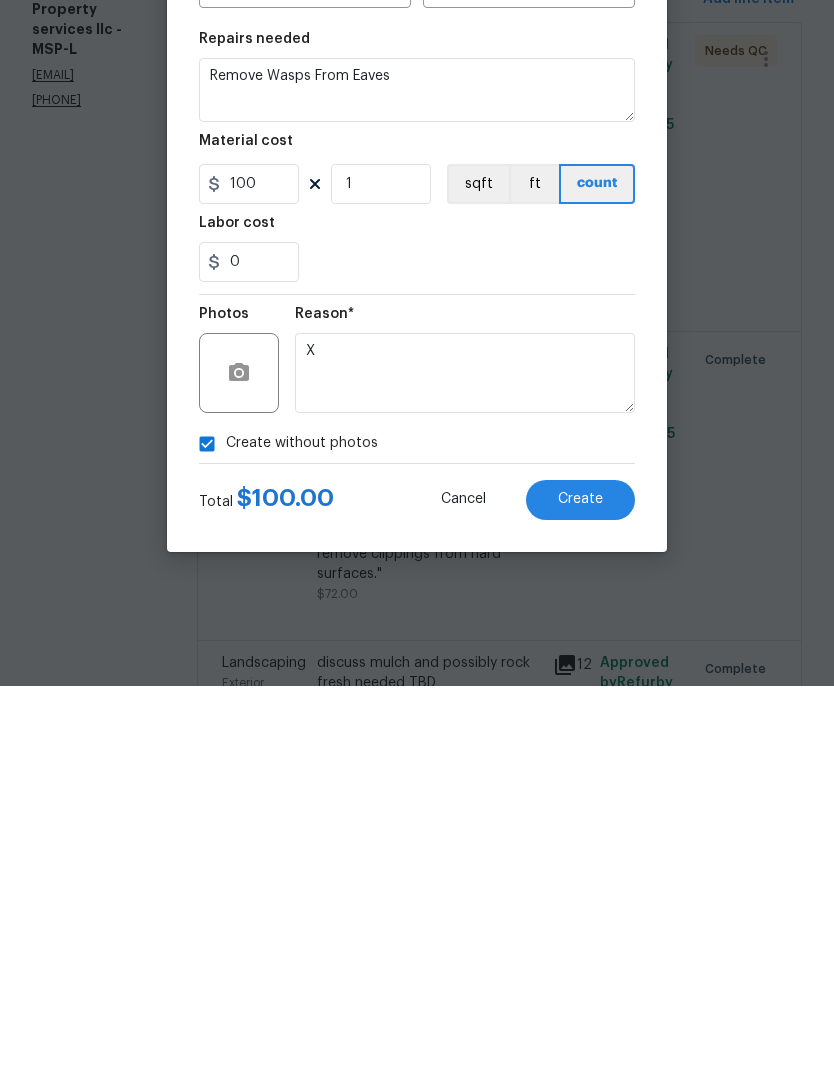 click on "Create" at bounding box center [580, 883] 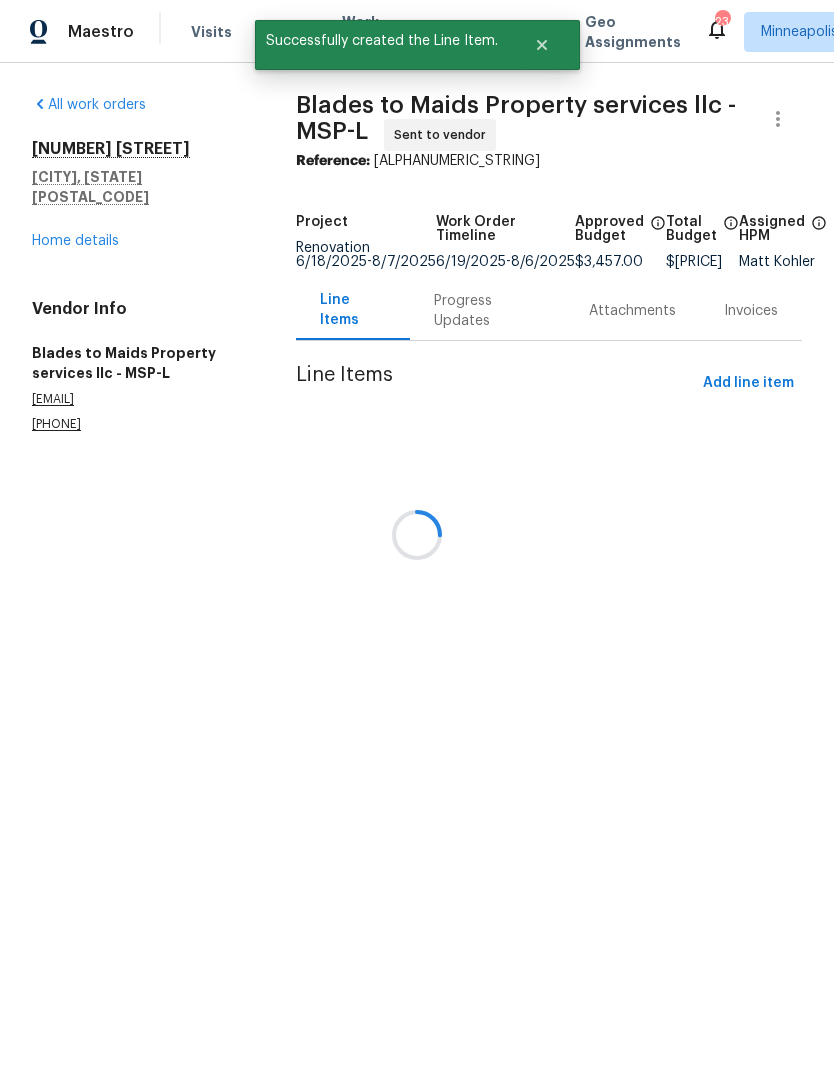 scroll, scrollTop: 0, scrollLeft: 0, axis: both 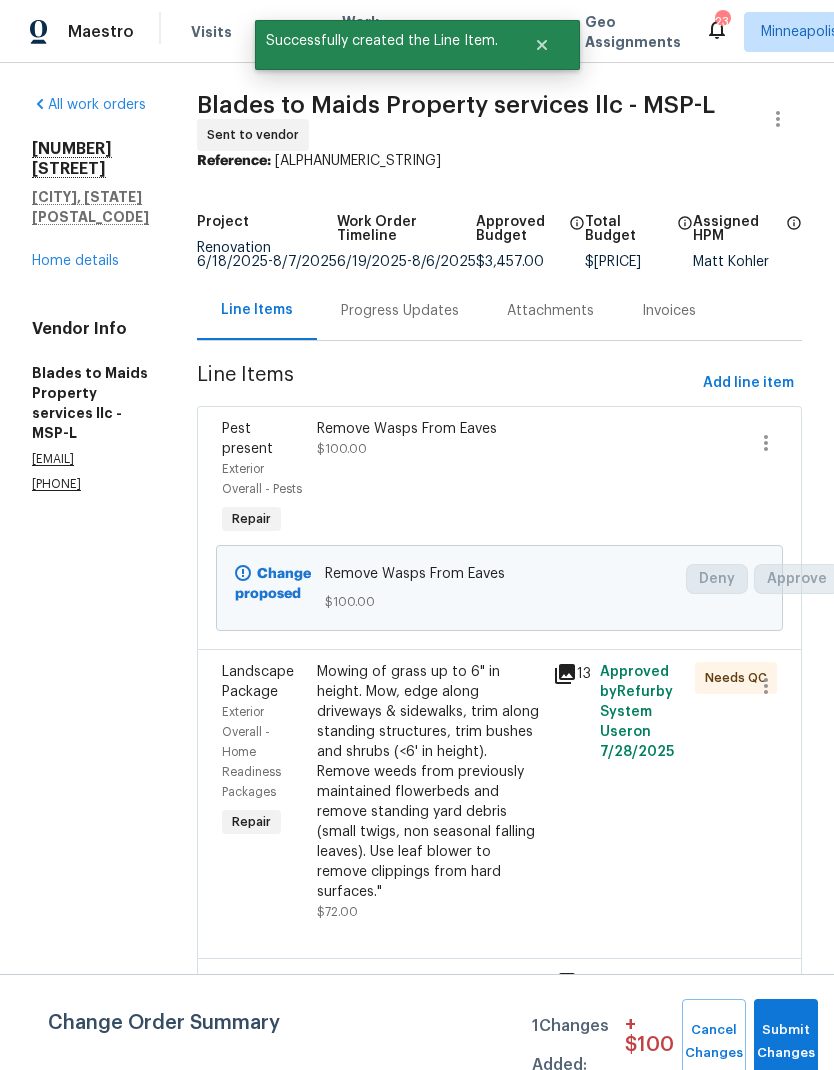 click on "Submit Changes" at bounding box center (786, 1042) 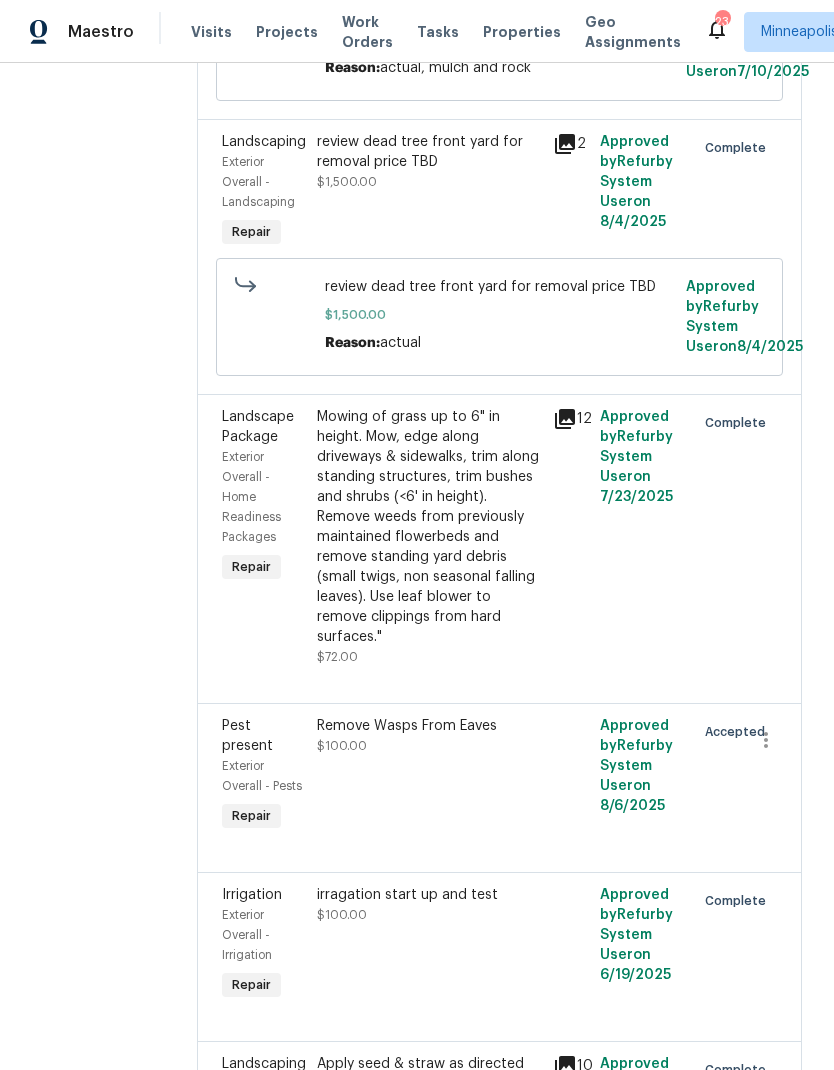 scroll, scrollTop: 1165, scrollLeft: 0, axis: vertical 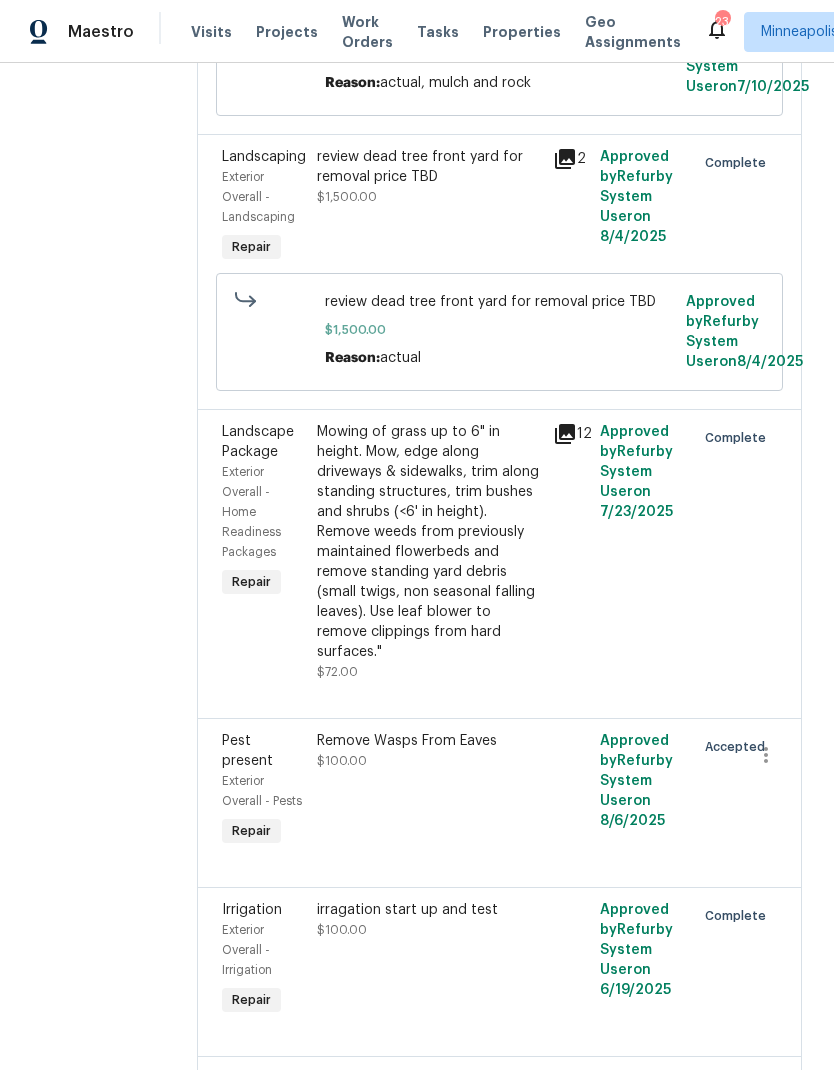 click on "Remove Wasps From Eaves" at bounding box center [429, 741] 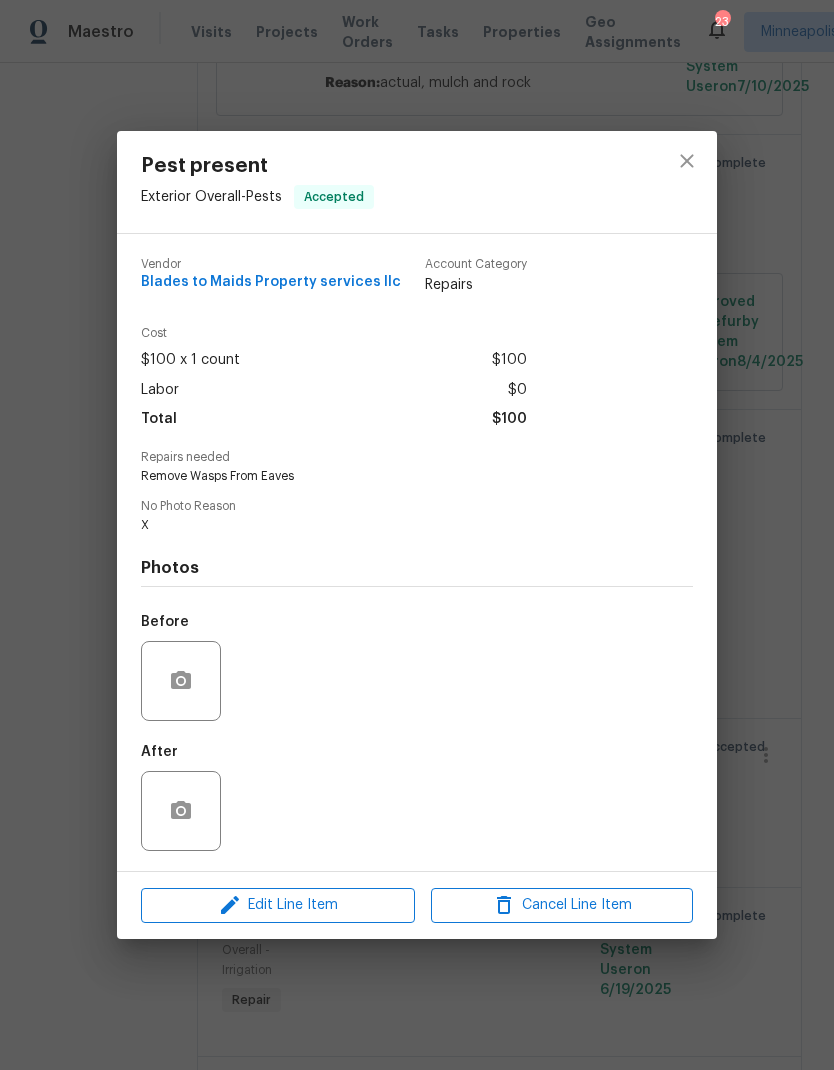 click at bounding box center [181, 681] 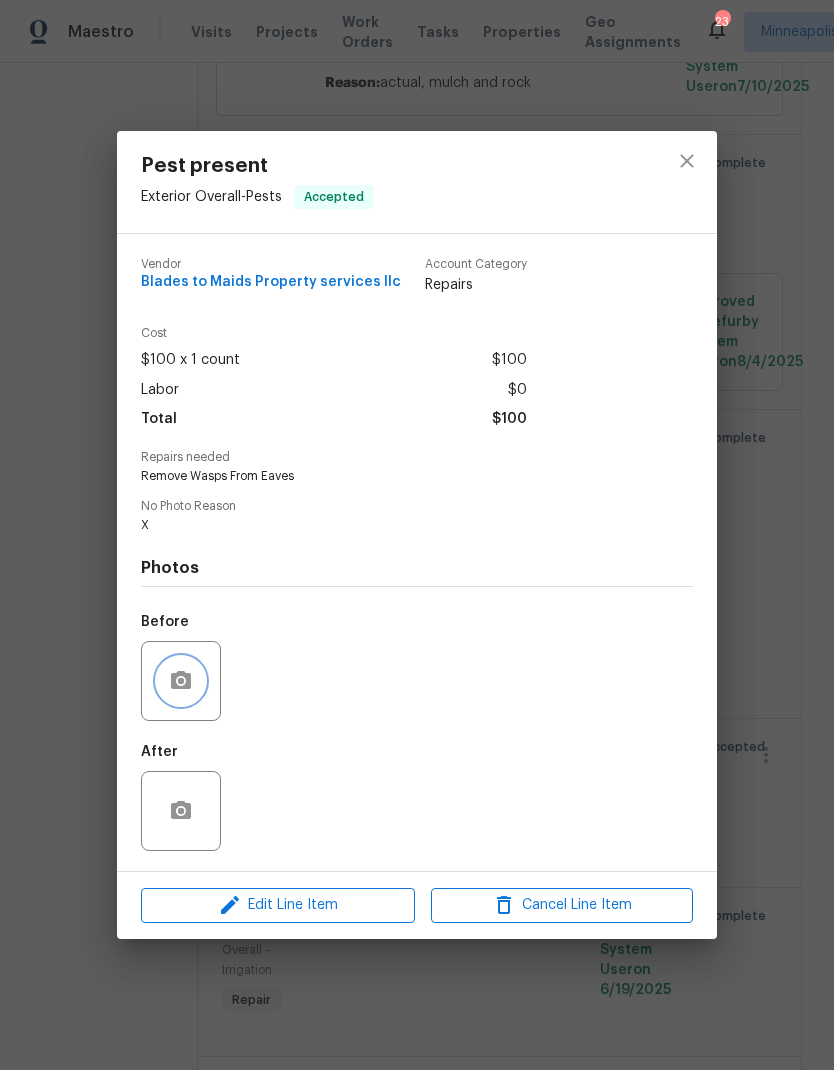 click at bounding box center (181, 681) 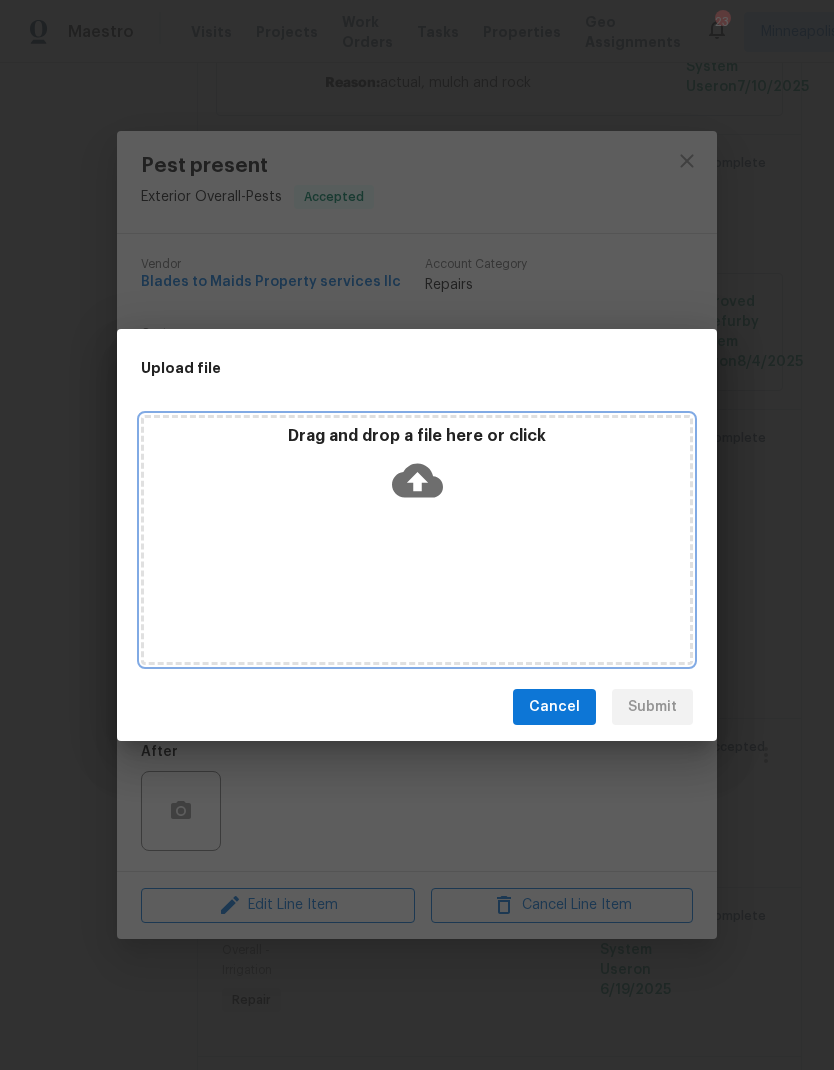 click on "Drag and drop a file here or click" at bounding box center (417, 469) 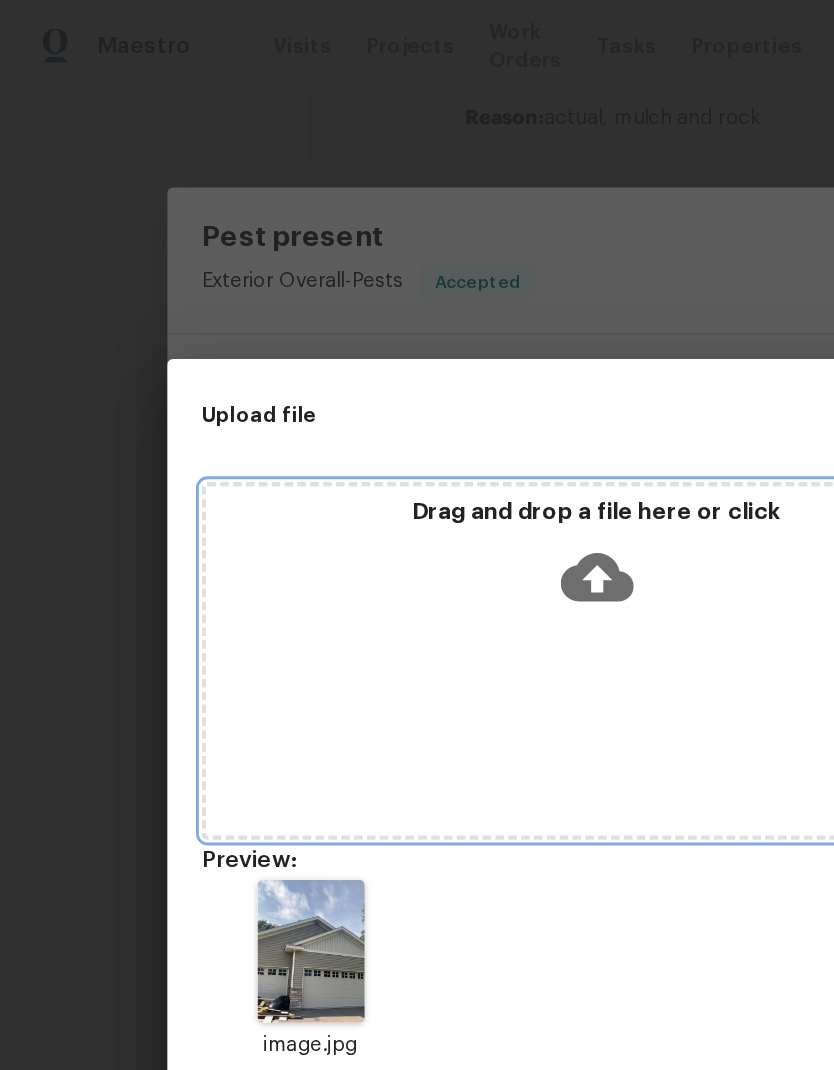 click 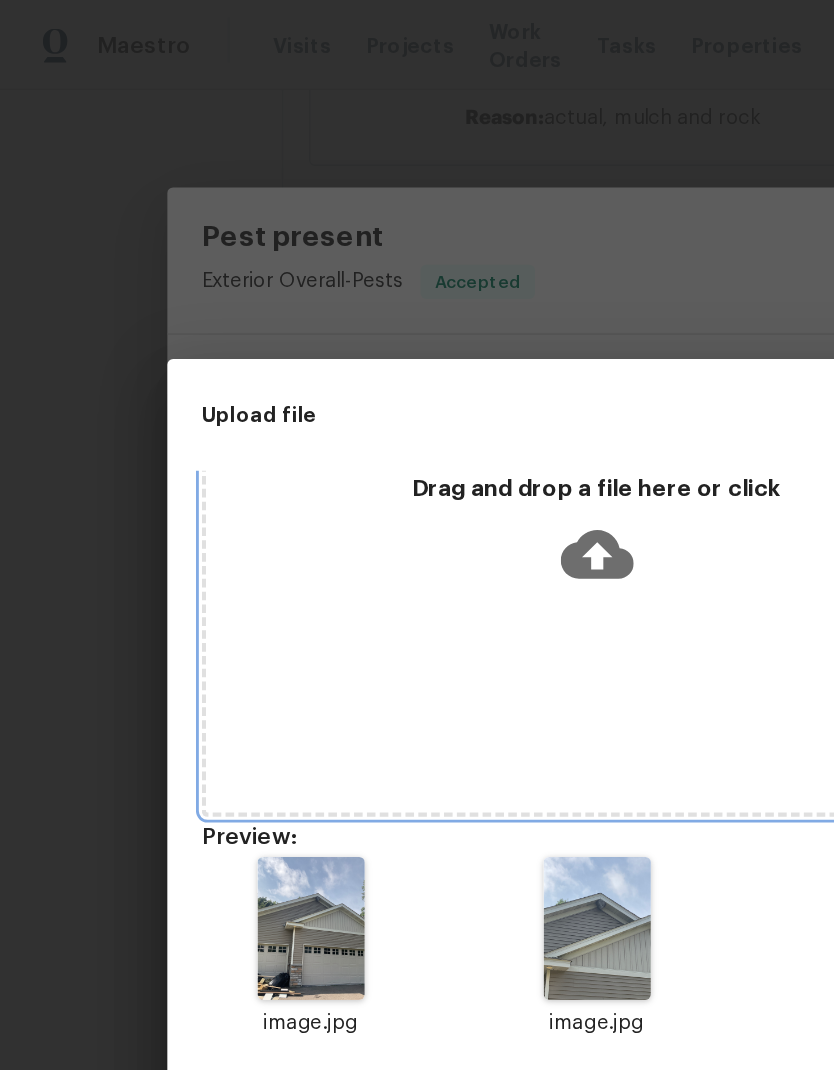 scroll, scrollTop: 16, scrollLeft: 0, axis: vertical 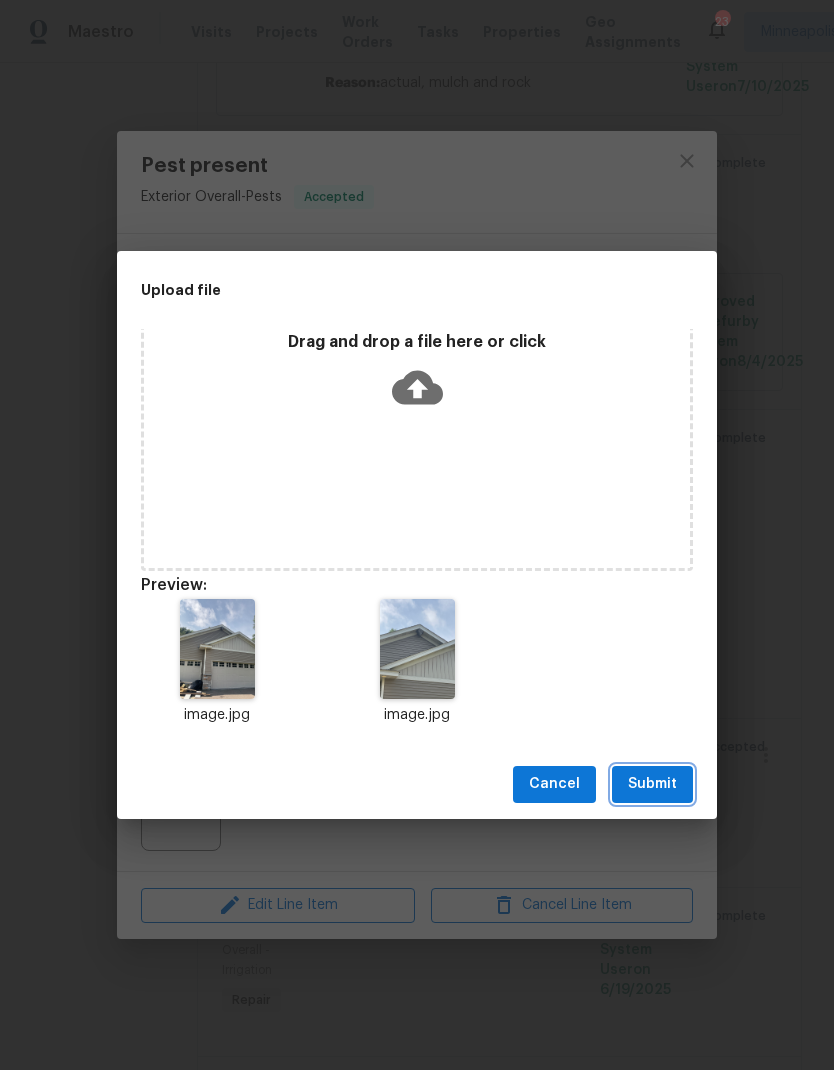 click on "Submit" at bounding box center (652, 784) 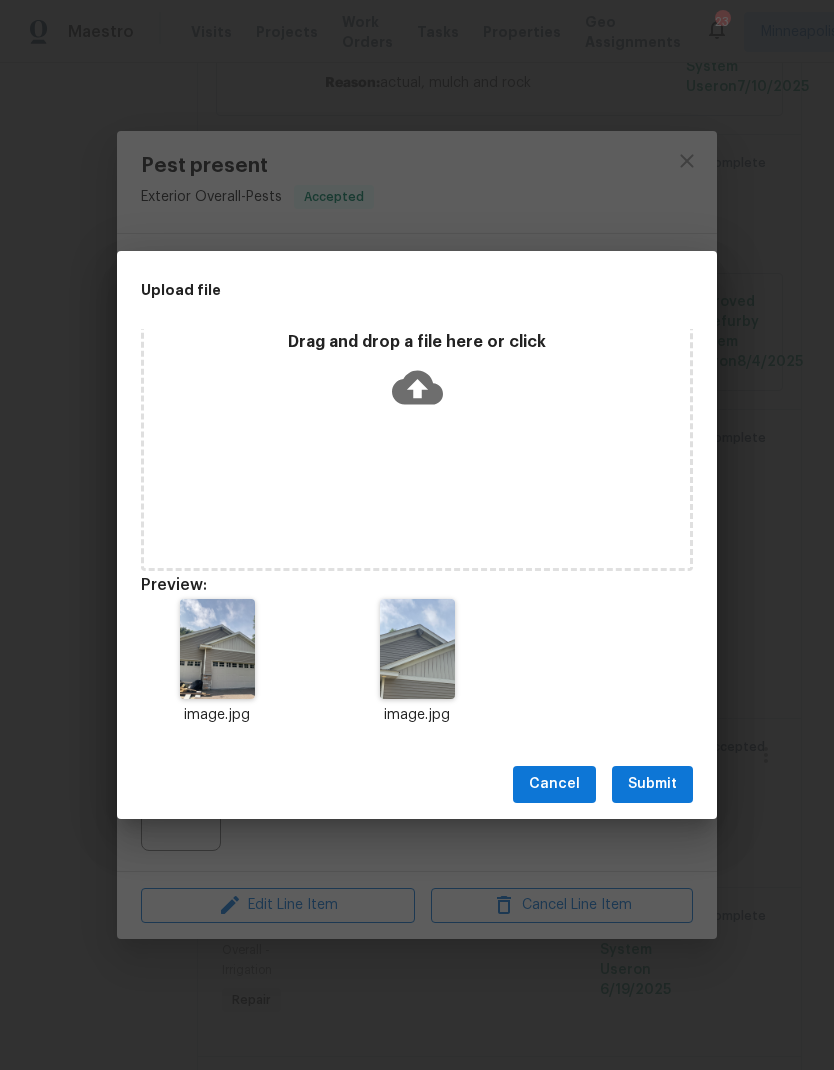 scroll, scrollTop: 0, scrollLeft: 0, axis: both 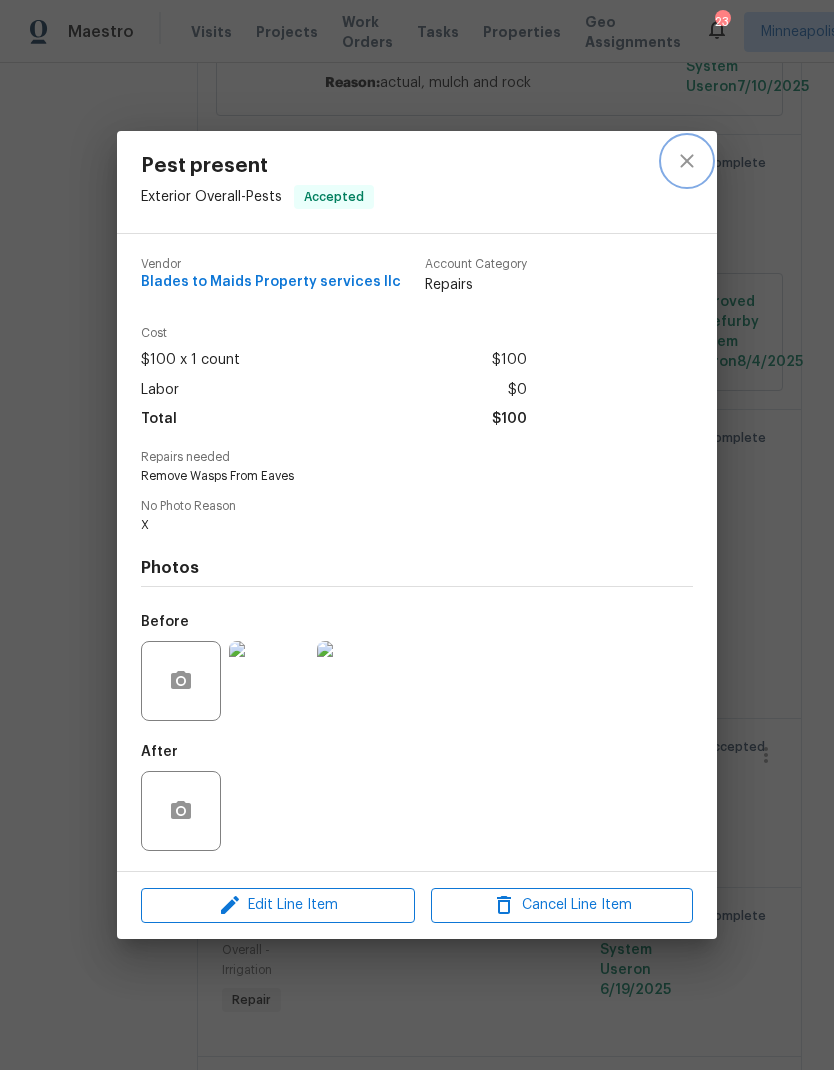 click 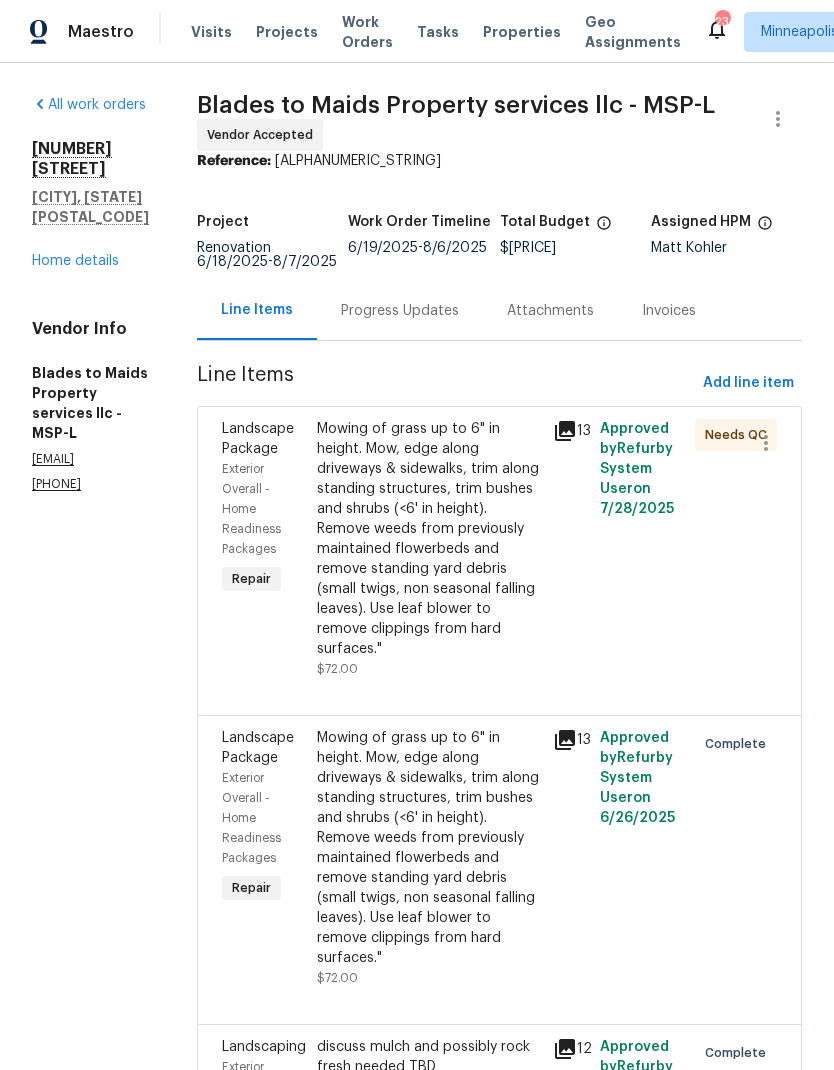 scroll, scrollTop: 0, scrollLeft: 0, axis: both 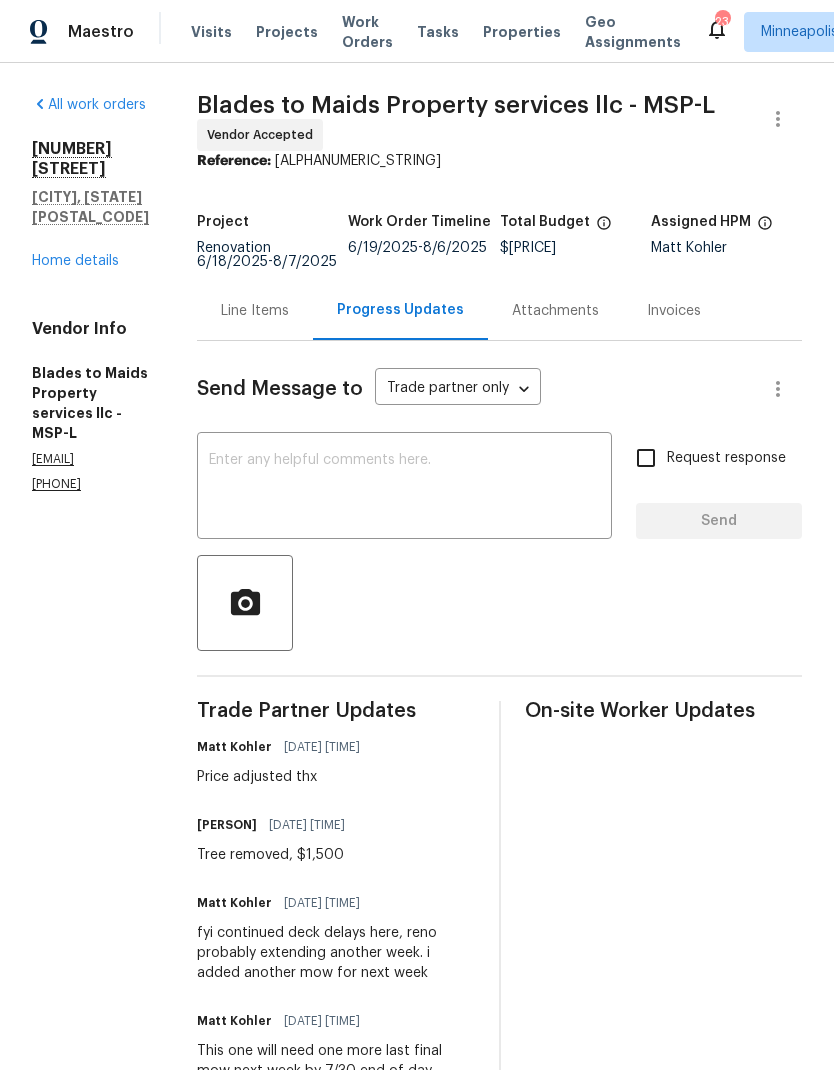 click at bounding box center (404, 488) 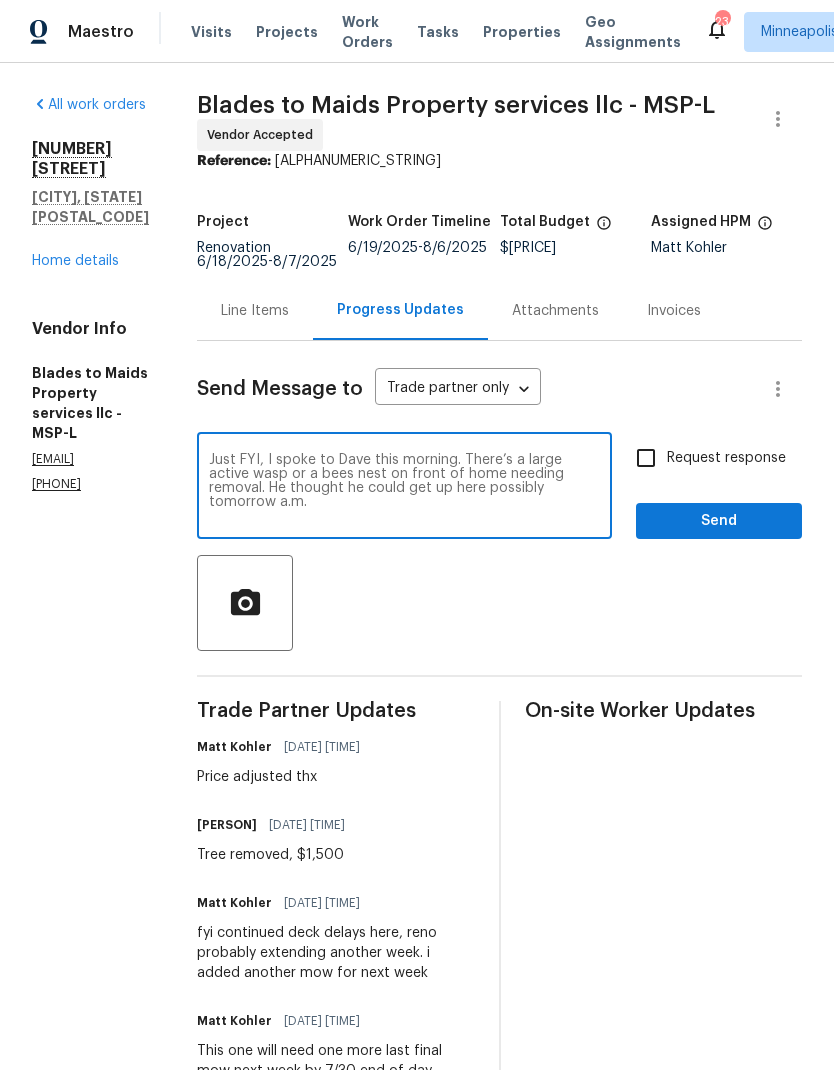 type on "Just FYI, I spoke to Dave this morning. There’s a large active wasp or a bees nest on front of home needing removal. He thought he could get up here possibly tomorrow a.m." 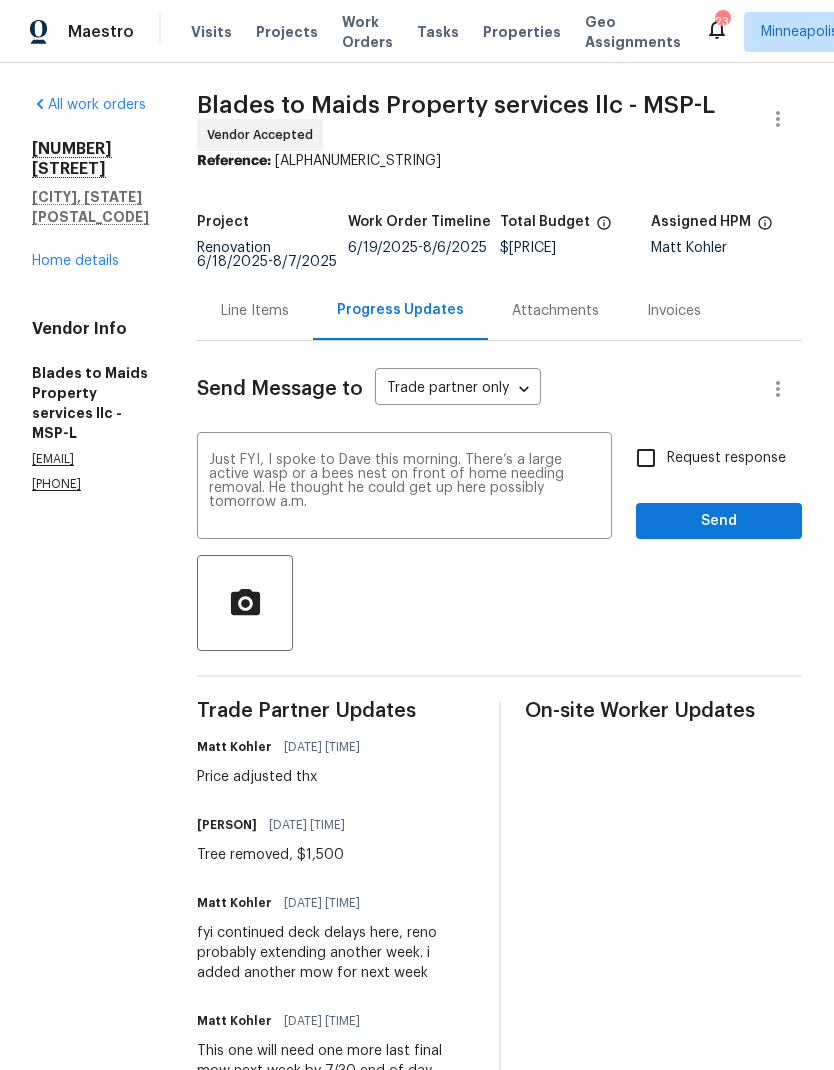 click on "Request response" at bounding box center [646, 458] 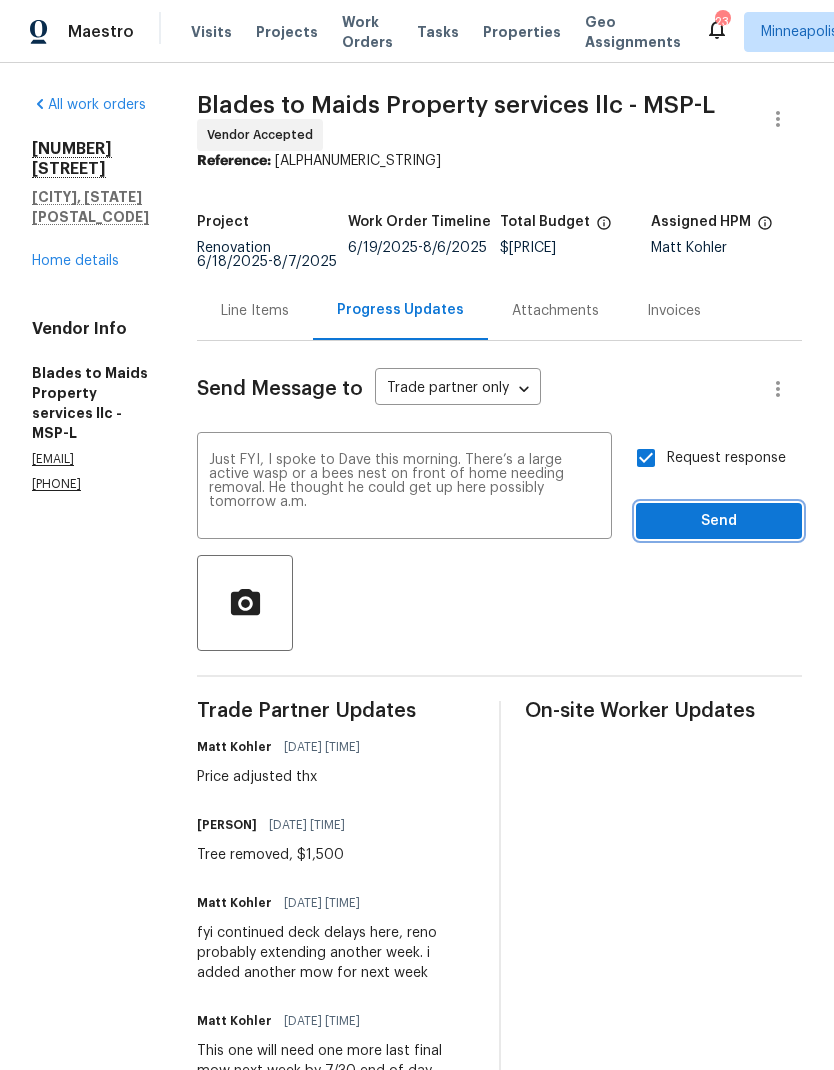 click on "Send" at bounding box center [719, 521] 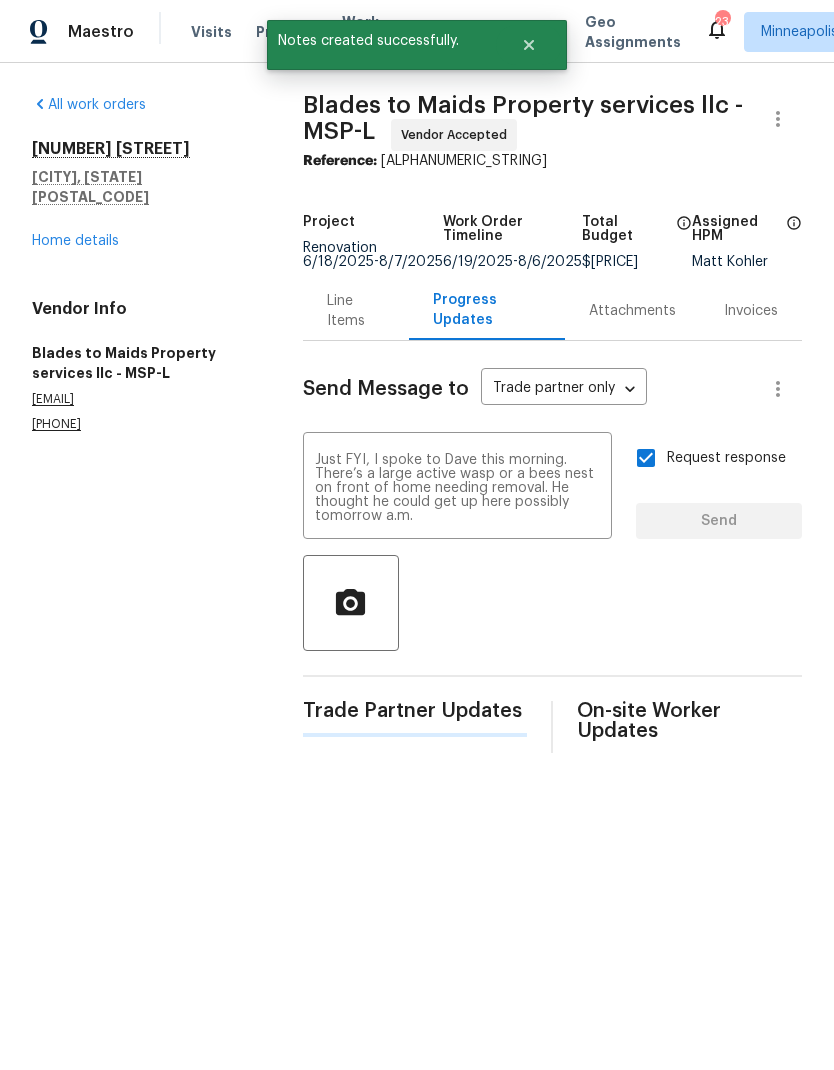 type 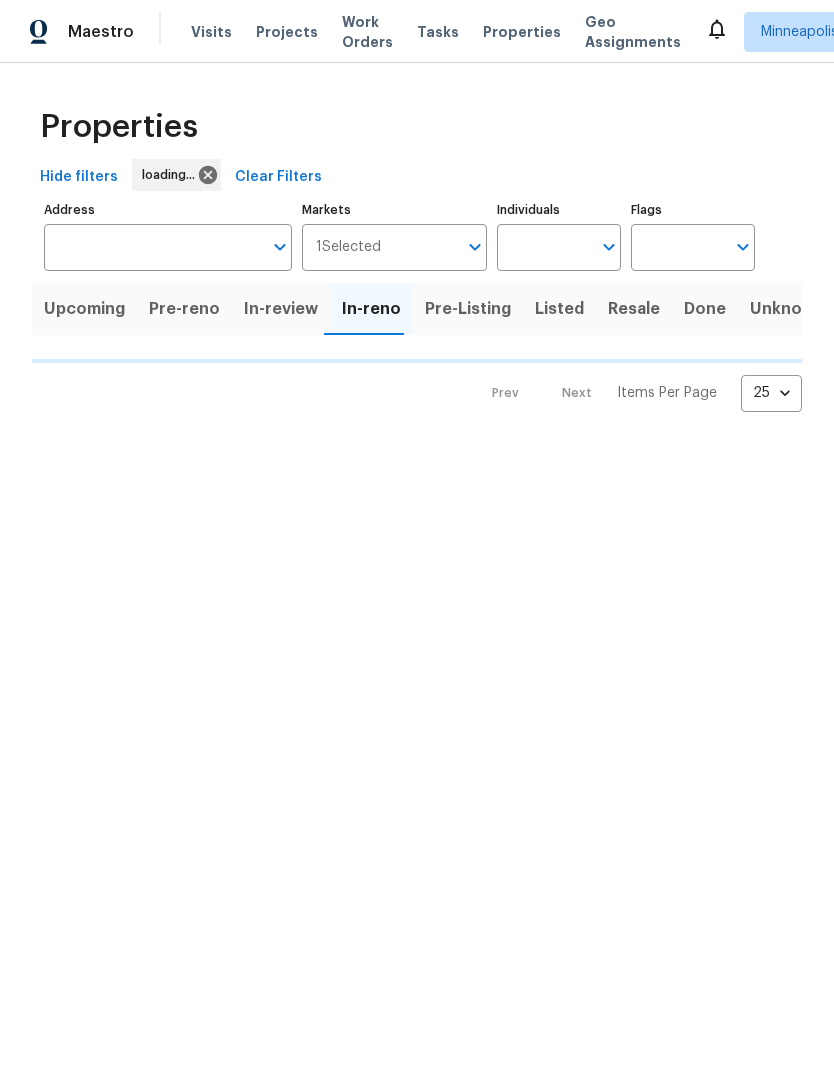 scroll, scrollTop: 0, scrollLeft: 0, axis: both 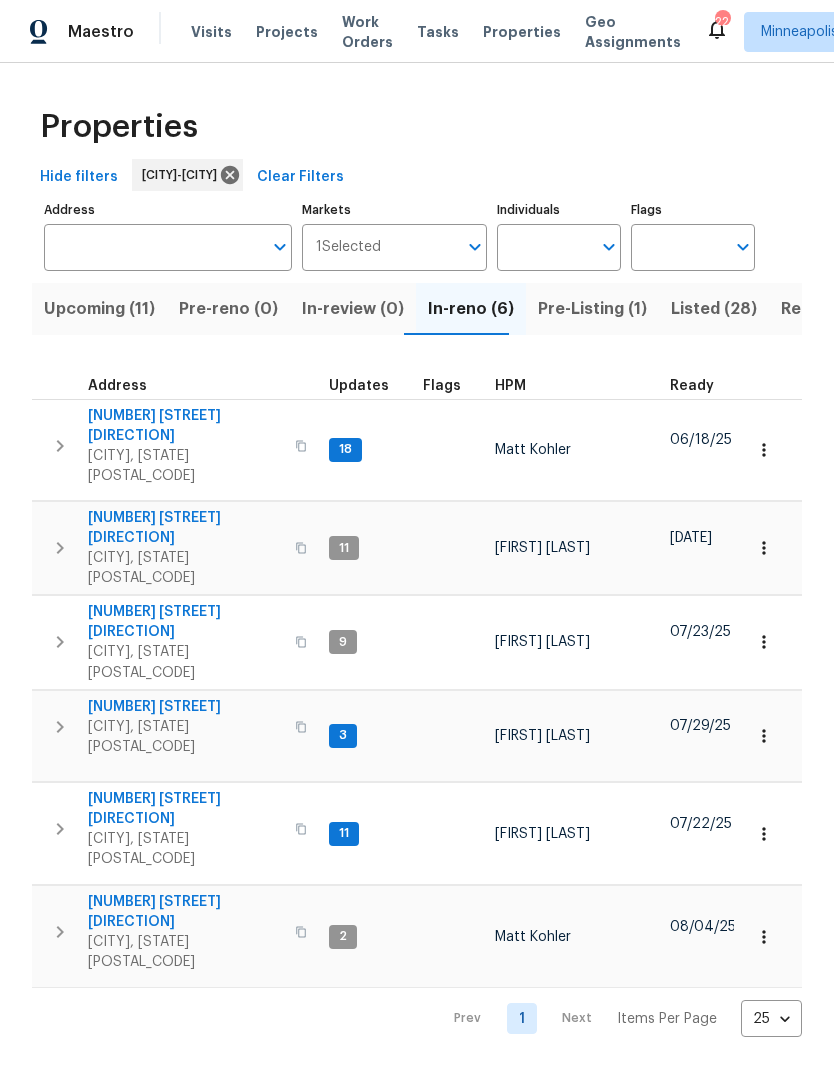 click on "Properties" at bounding box center (522, 32) 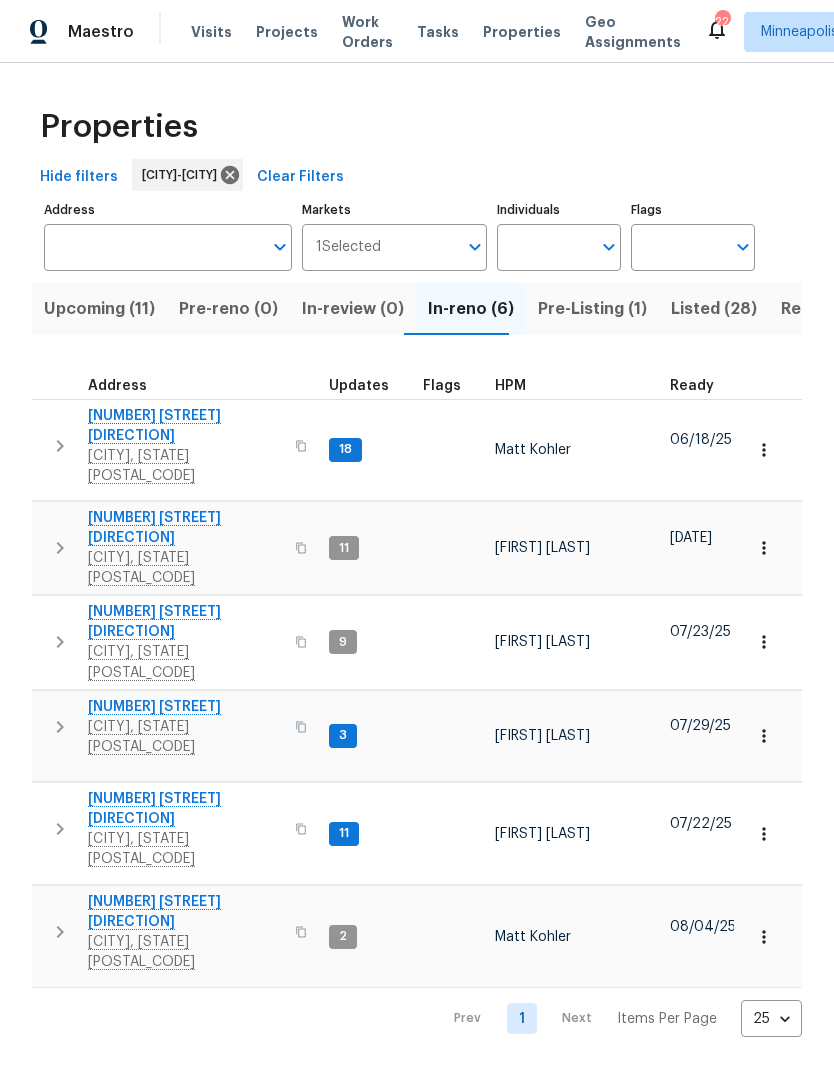 click on "Properties" at bounding box center [522, 32] 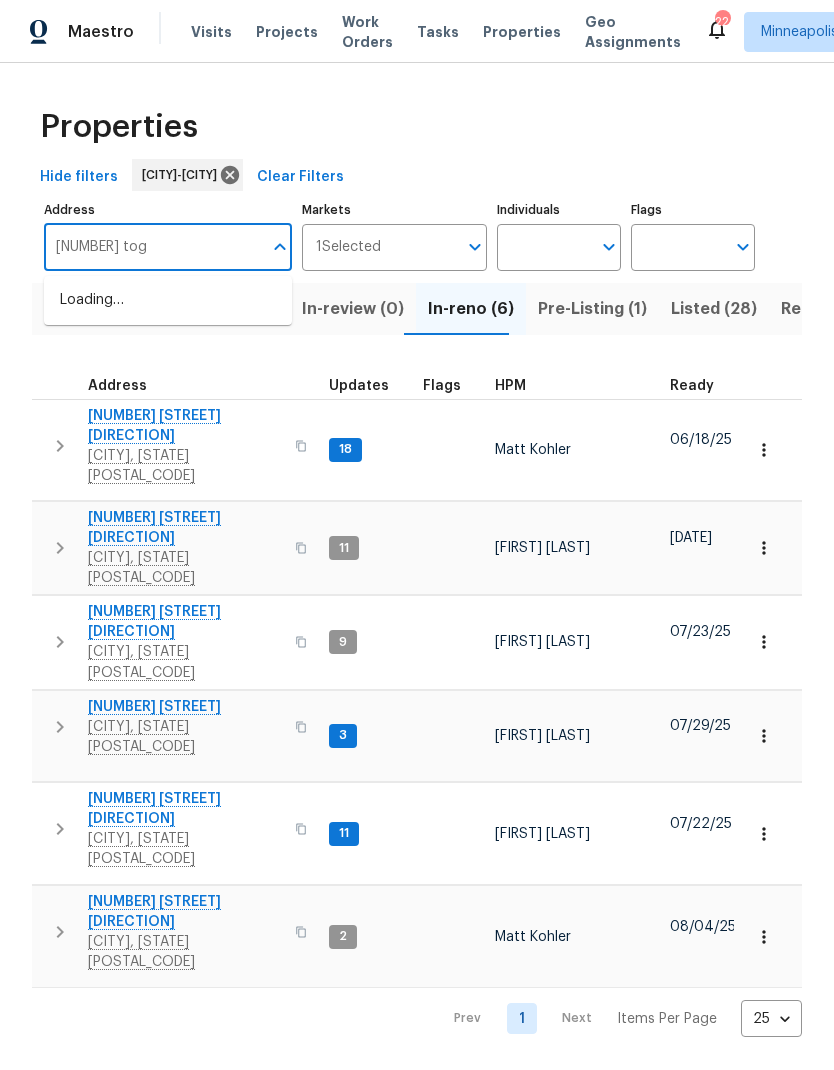 type on "[NUMBER] togo" 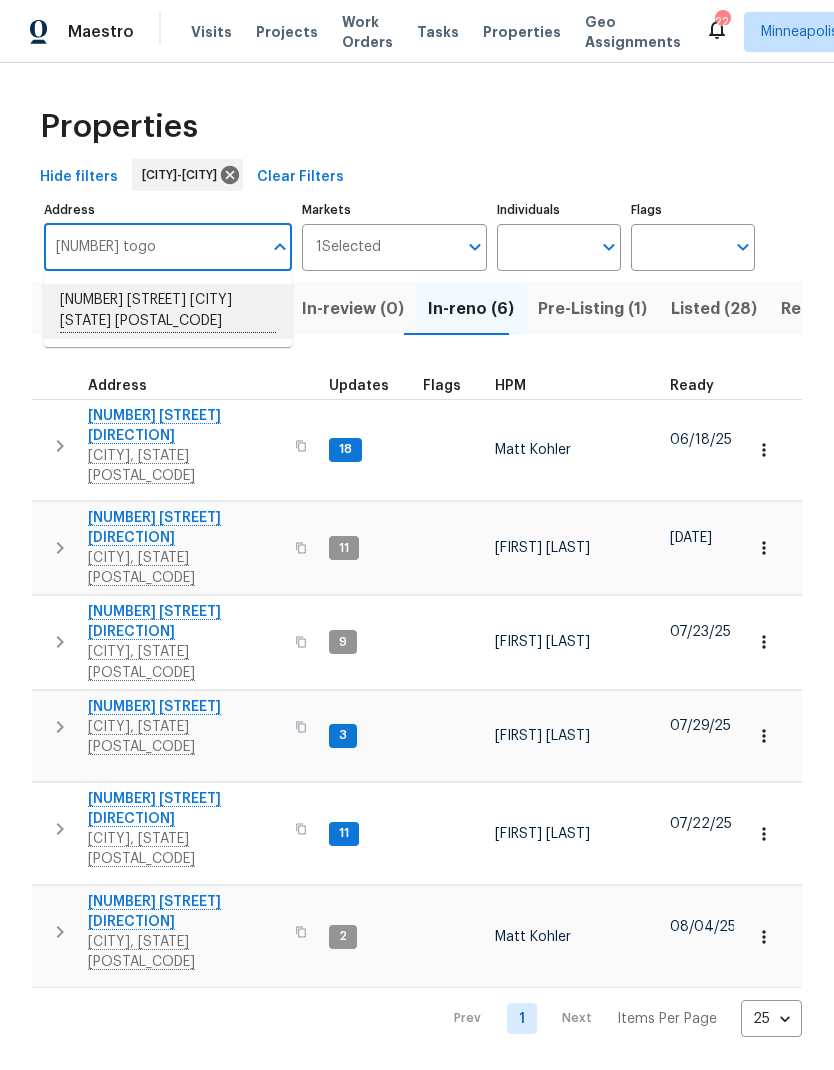click on "[NUMBER] [STREET] [CITY] [STATE] [POSTAL_CODE]" at bounding box center (168, 311) 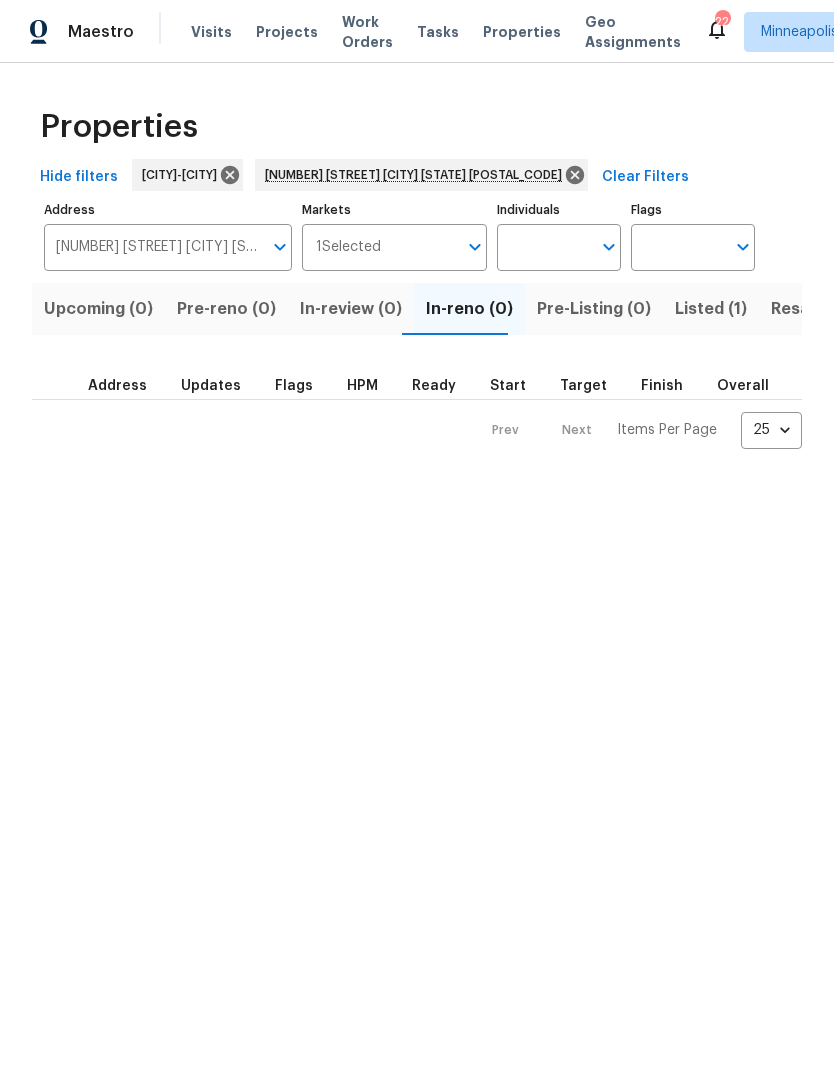 click on "Listed (1)" at bounding box center (711, 309) 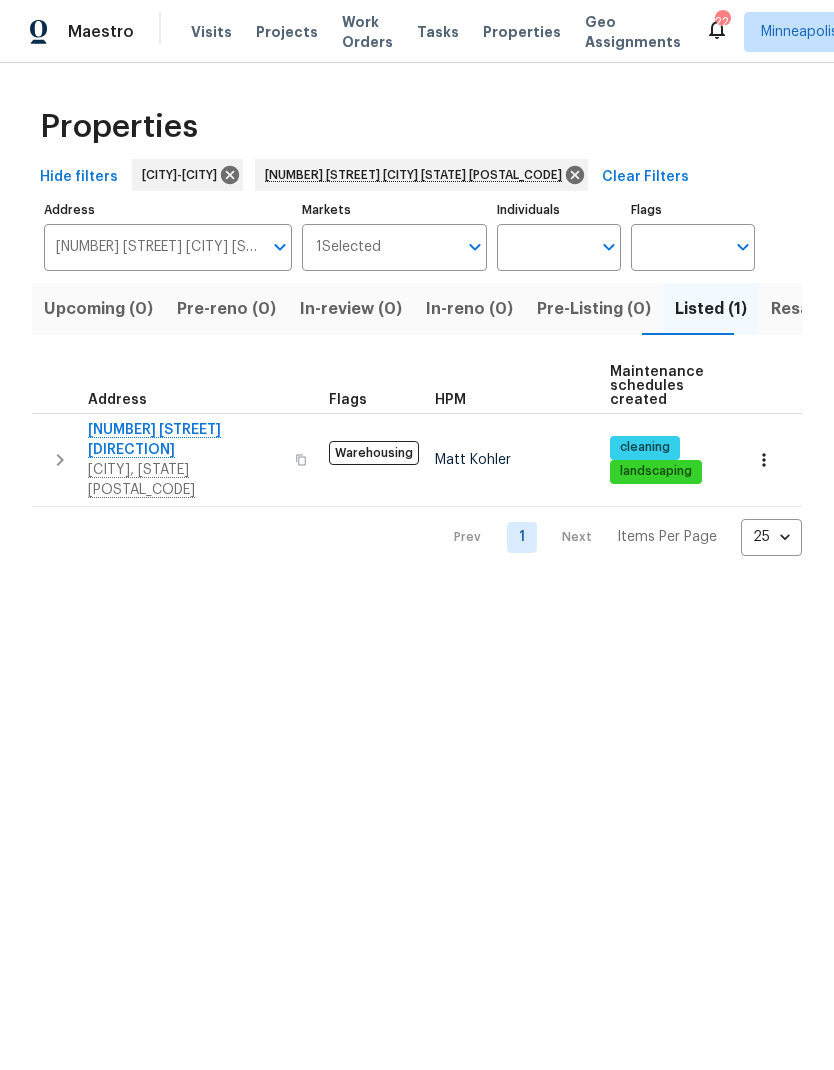 click on "3802 Togo Rd" at bounding box center (185, 440) 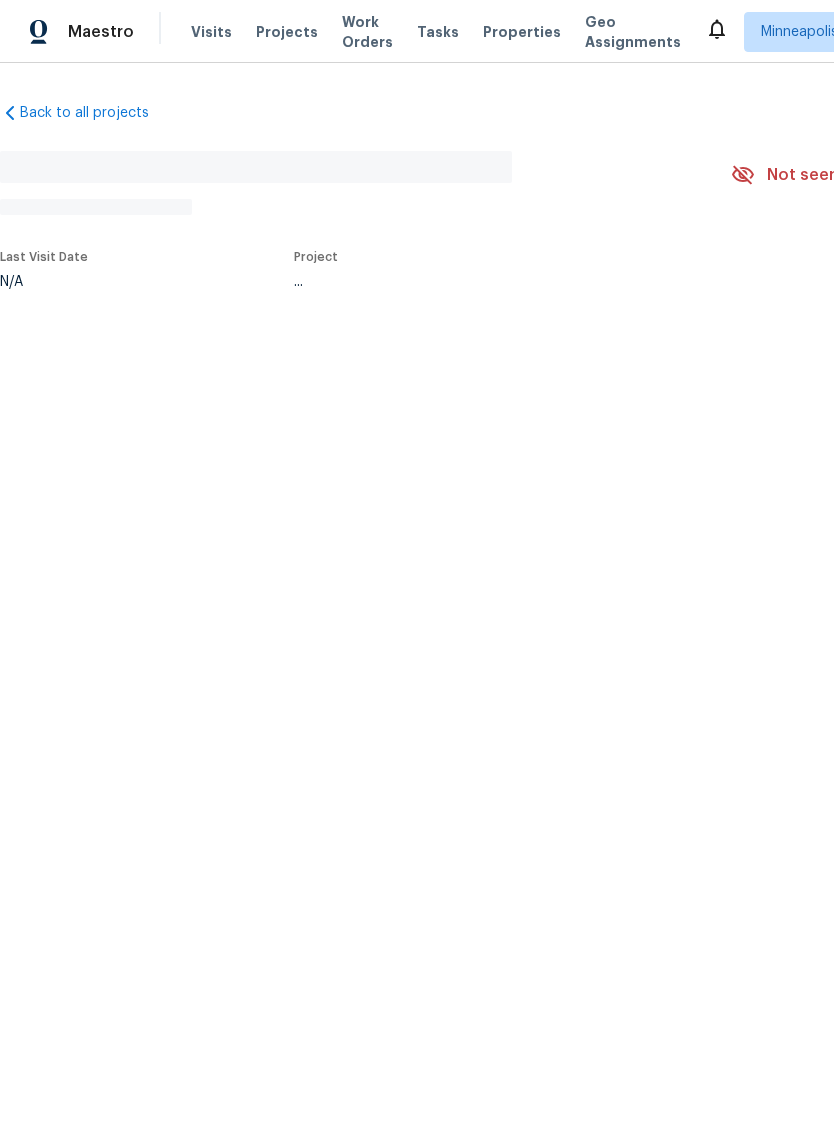 scroll, scrollTop: 0, scrollLeft: 0, axis: both 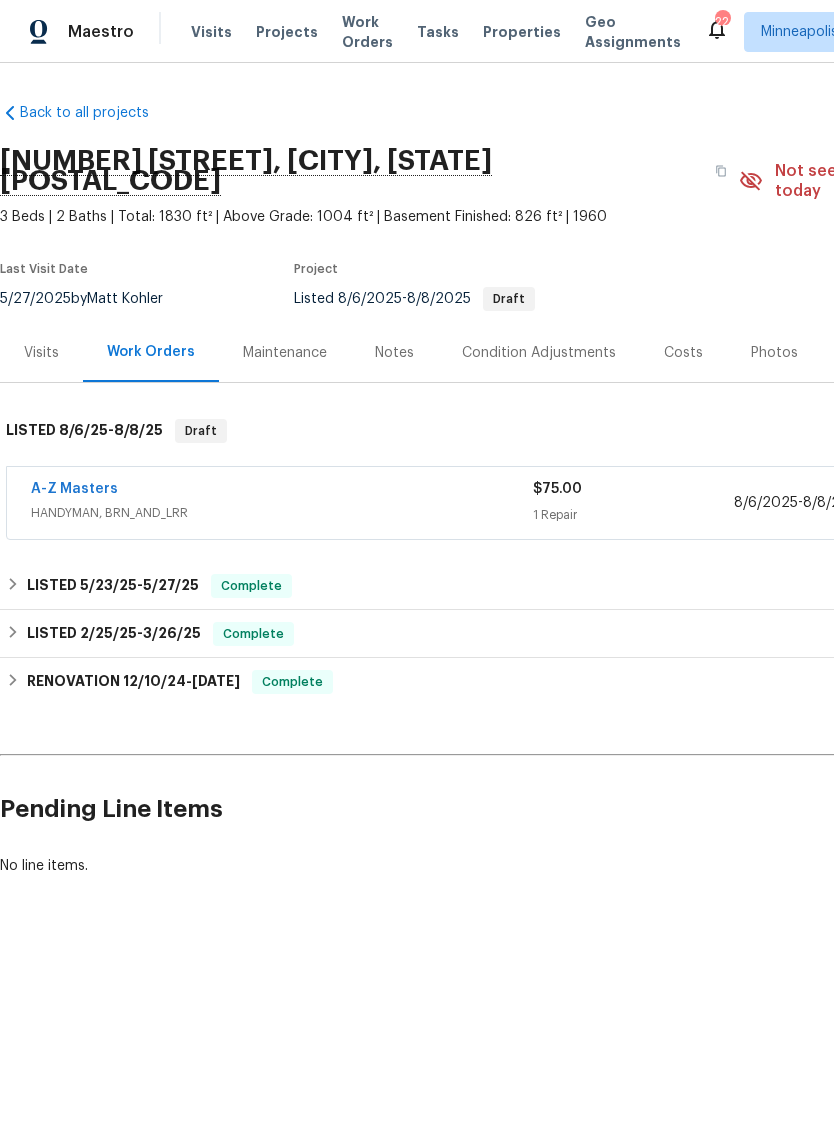 click on "A-Z Masters" at bounding box center (74, 489) 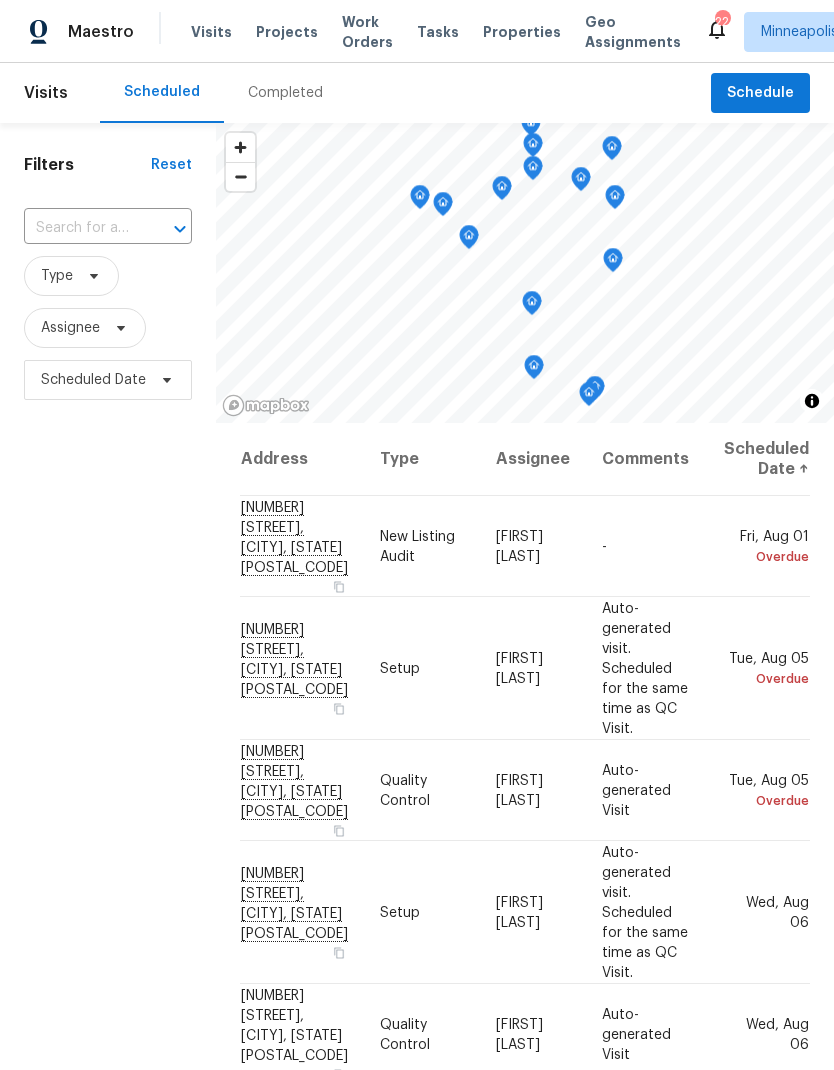 scroll, scrollTop: 80, scrollLeft: 0, axis: vertical 